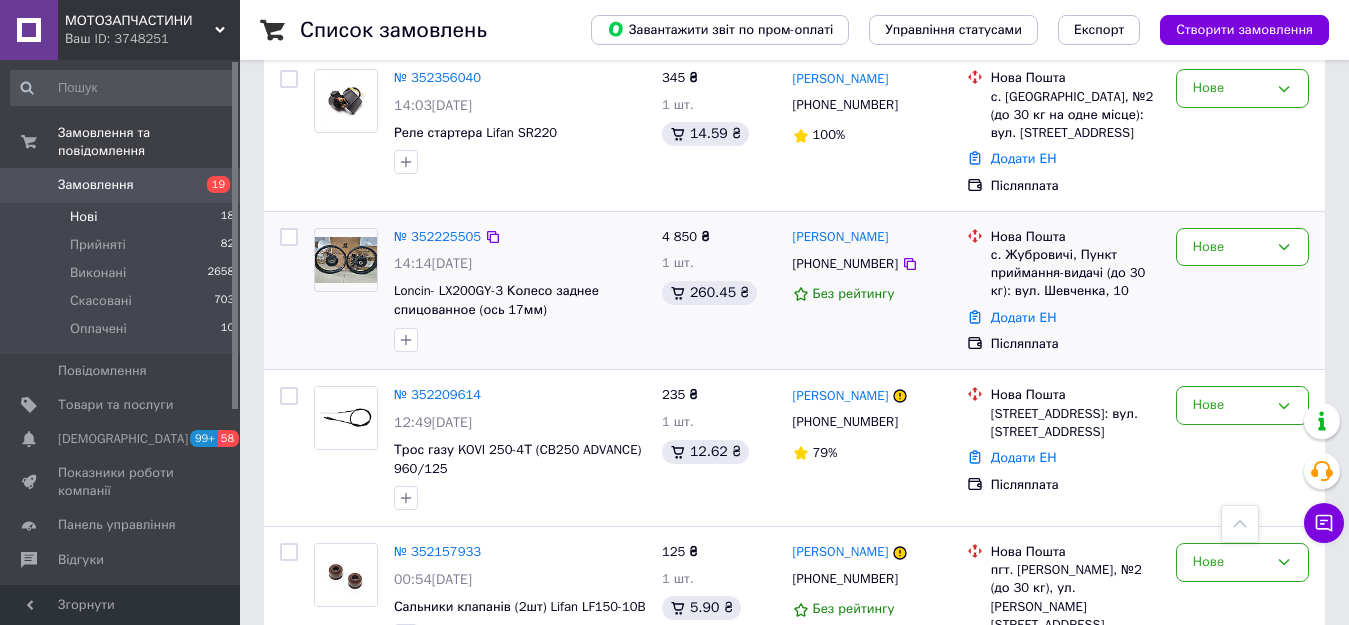 scroll, scrollTop: 945, scrollLeft: 0, axis: vertical 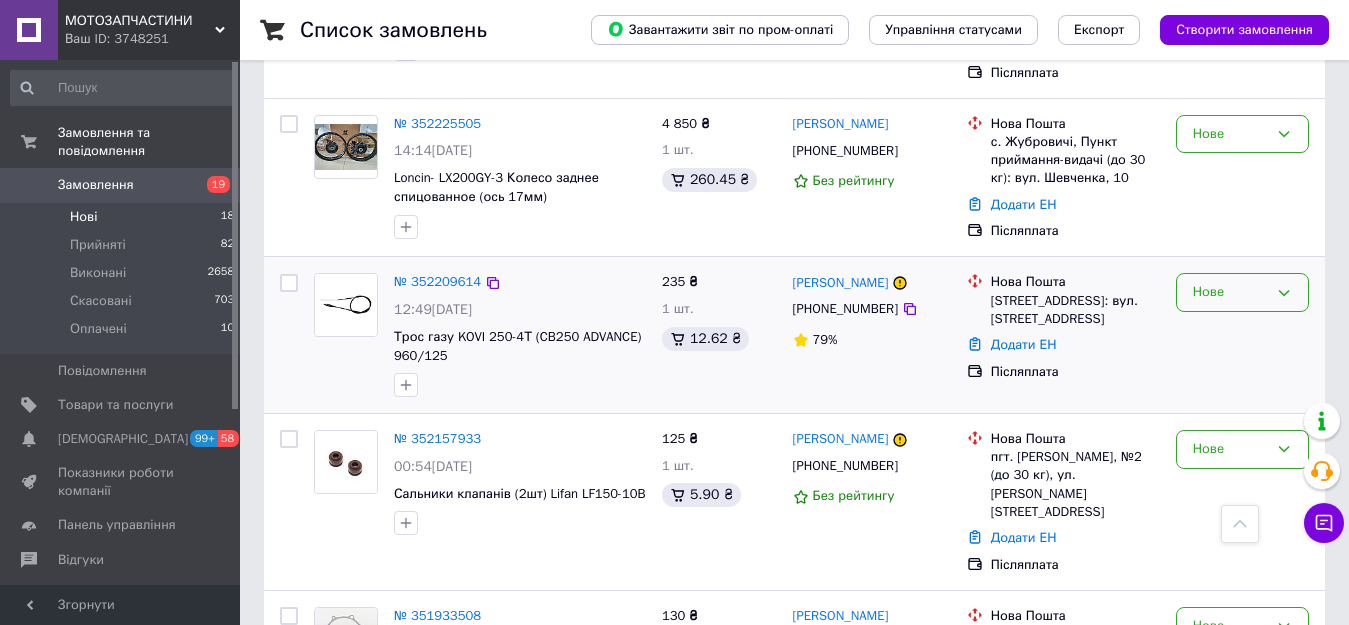 click on "Нове" at bounding box center (1230, 292) 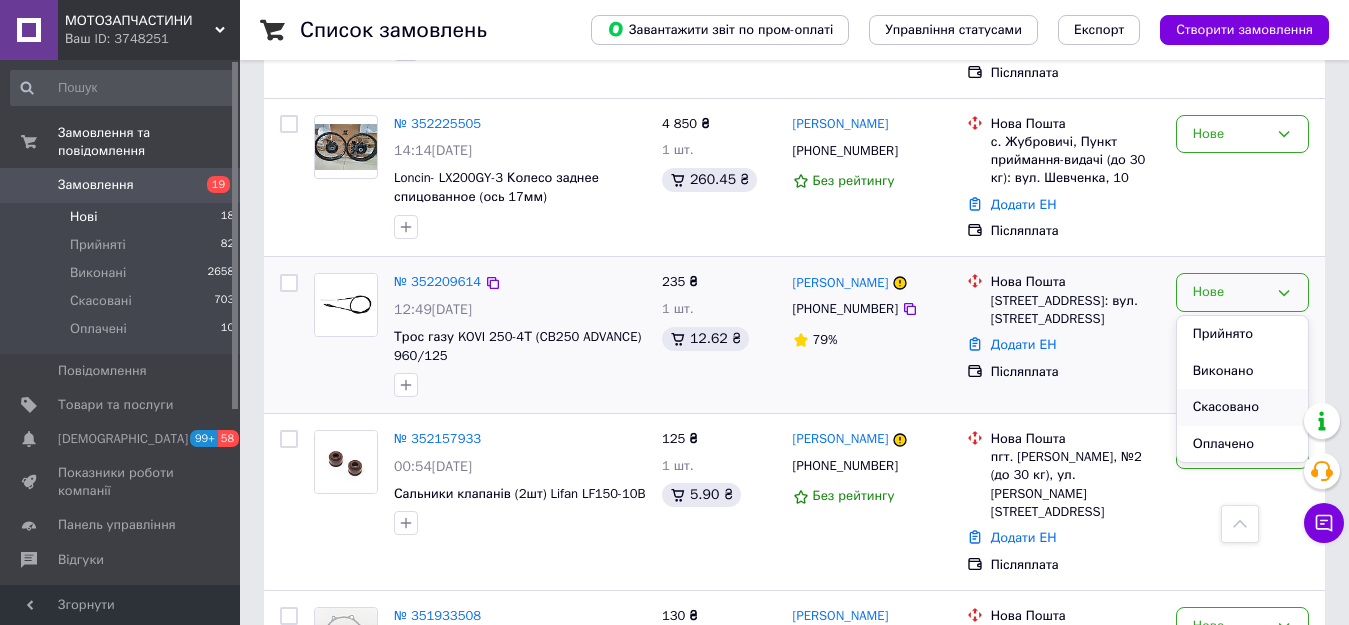 click on "Скасовано" at bounding box center [1242, 407] 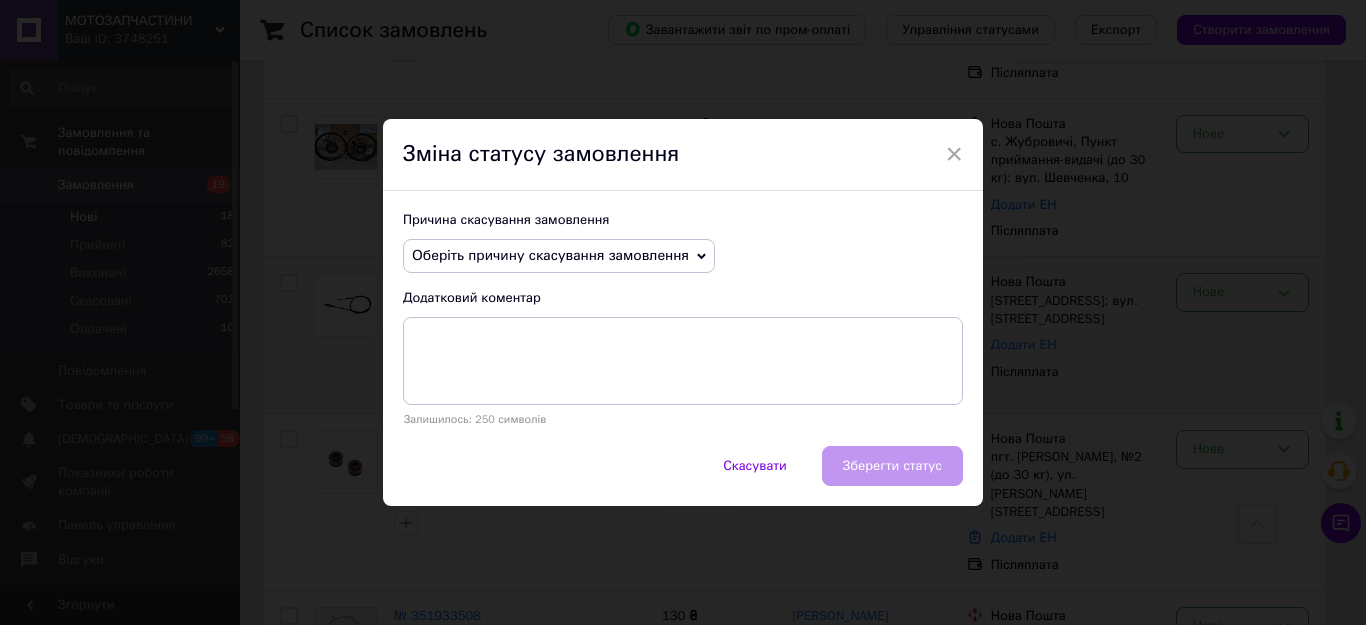 click on "Оберіть причину скасування замовлення" at bounding box center (550, 255) 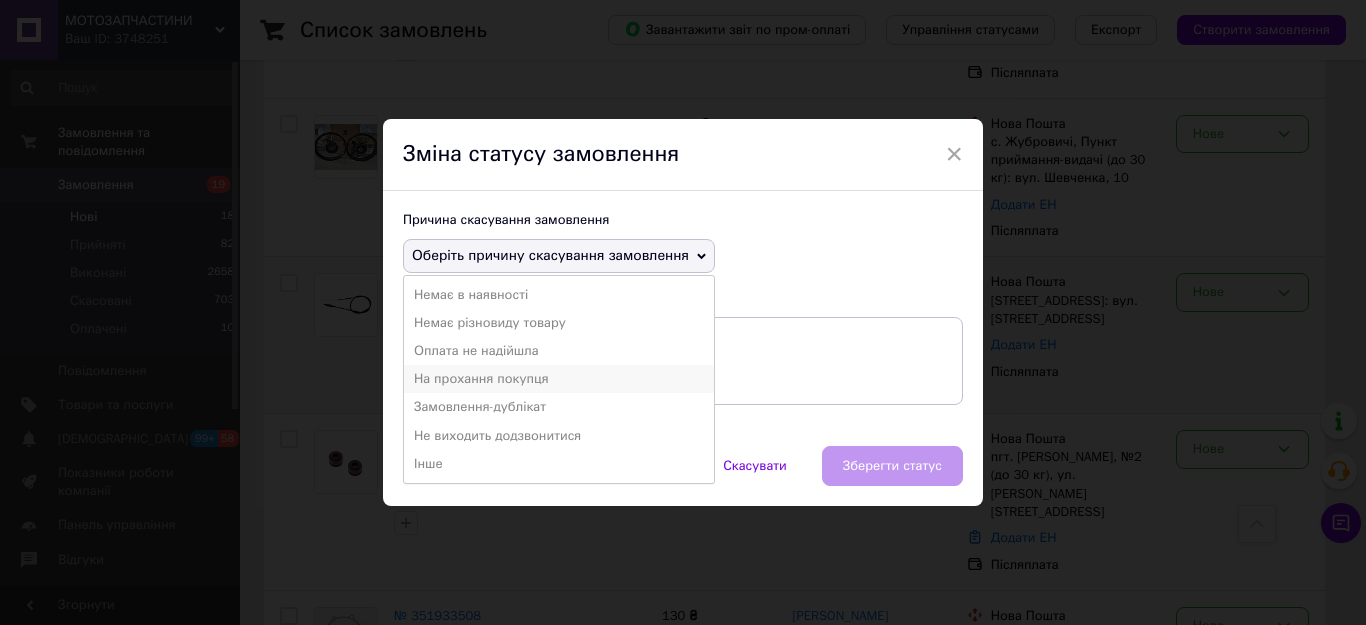 click on "На прохання покупця" at bounding box center (559, 379) 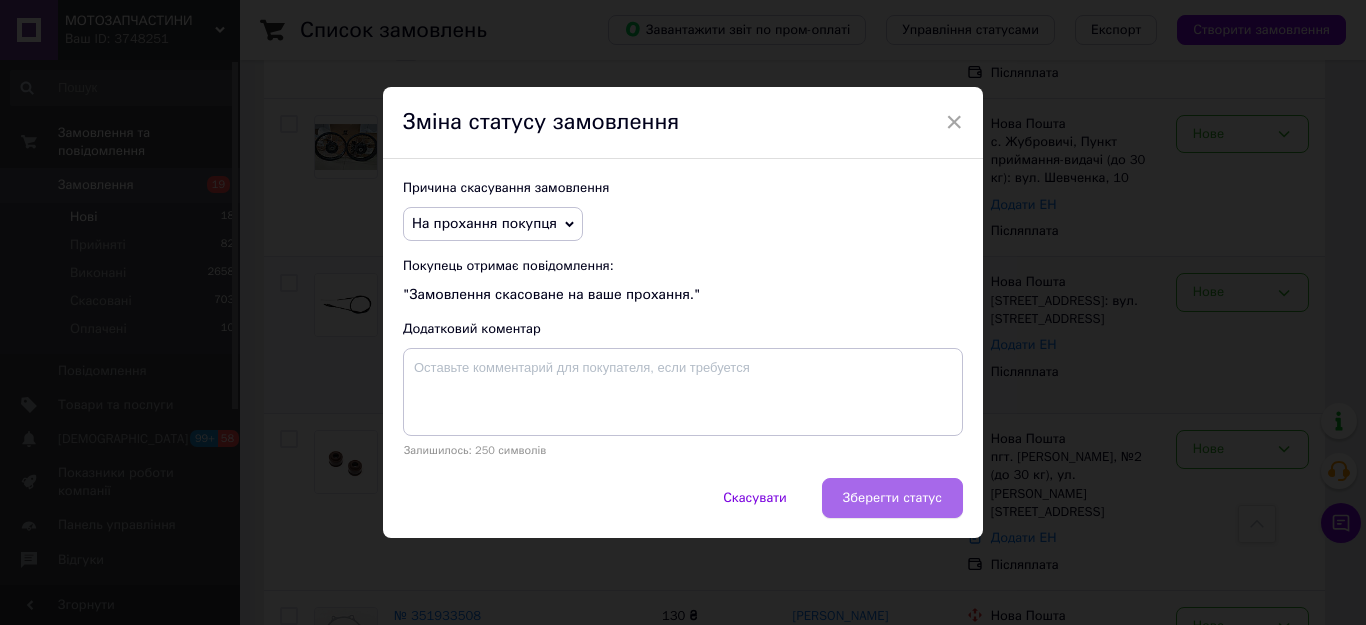 click on "Зберегти статус" at bounding box center (892, 498) 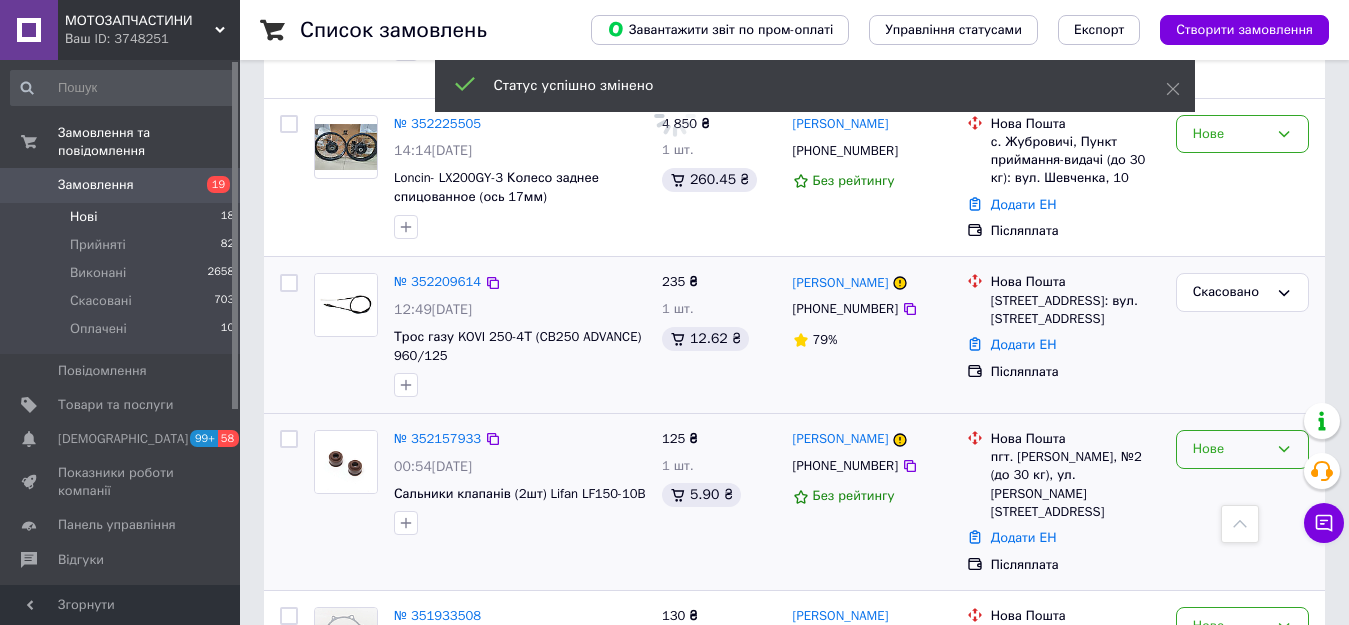 click on "Нове" at bounding box center (1242, 502) 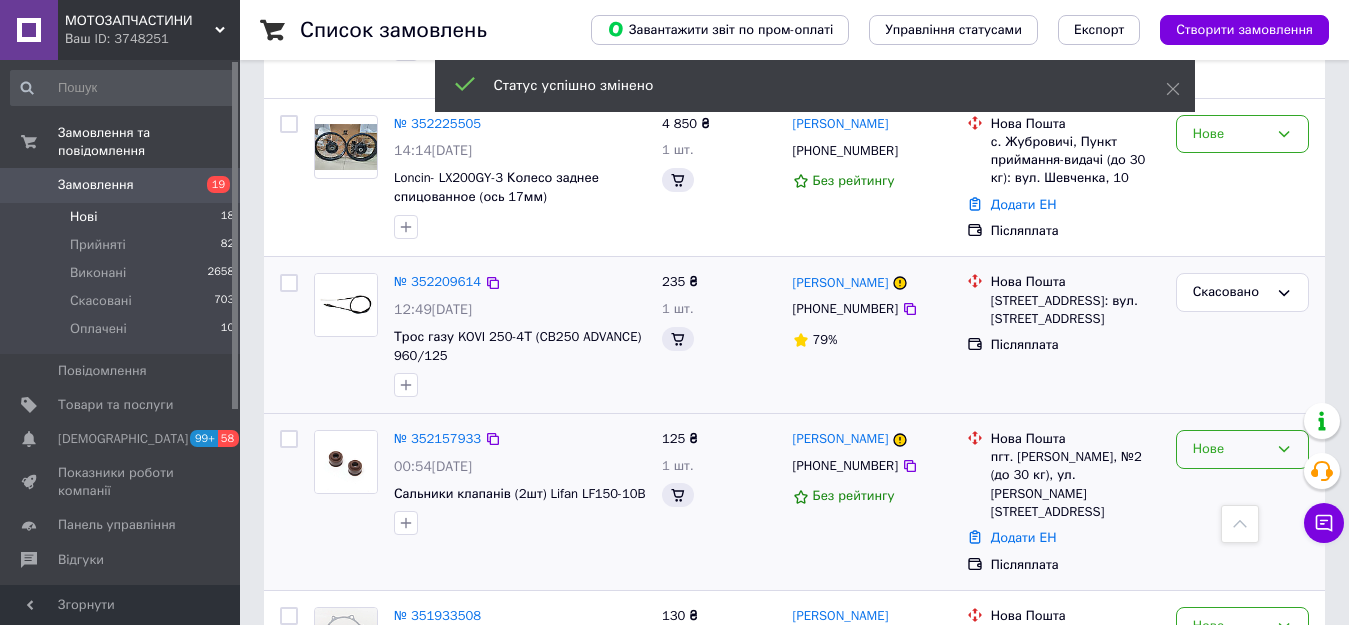 click on "Нове" at bounding box center (1242, 449) 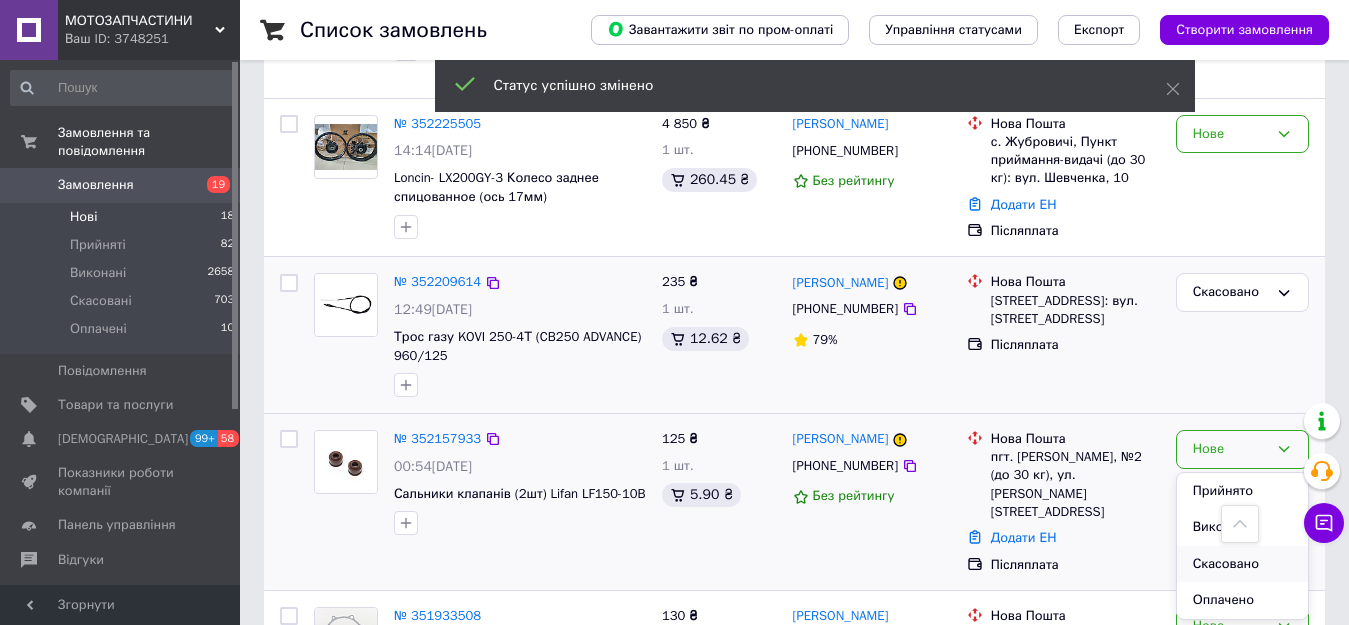 click on "Скасовано" at bounding box center (1242, 564) 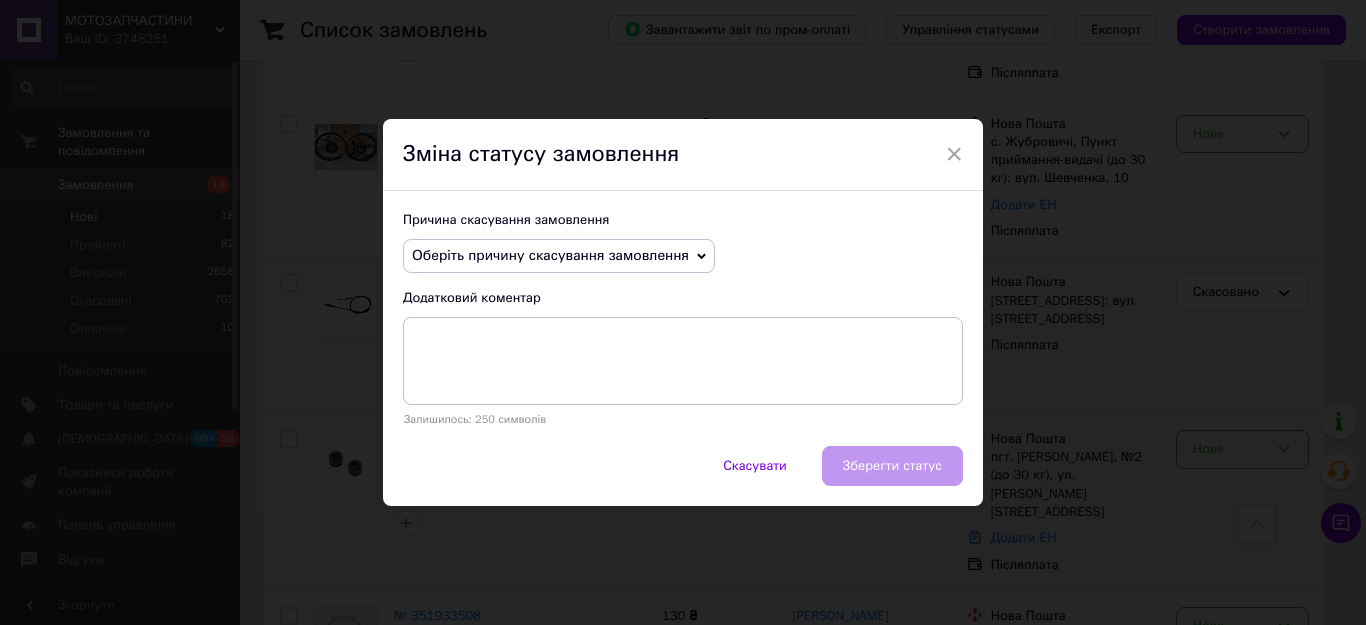 click on "Оберіть причину скасування замовлення" at bounding box center [550, 255] 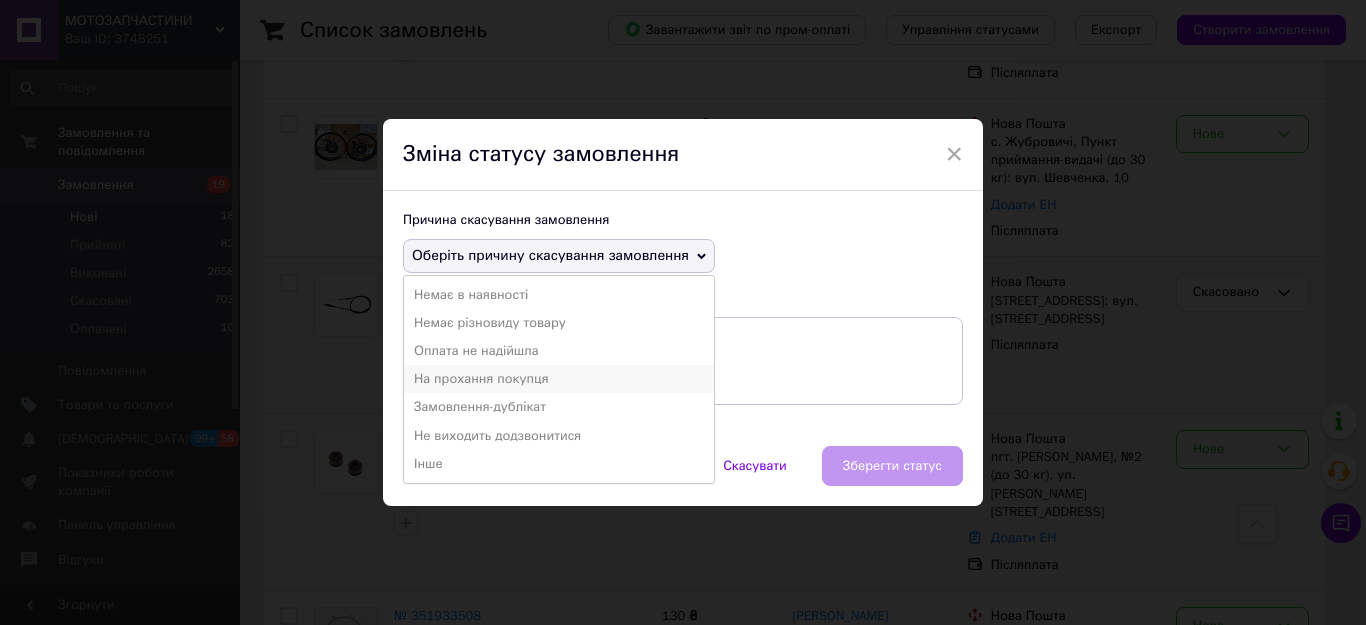 click on "На прохання покупця" at bounding box center [559, 379] 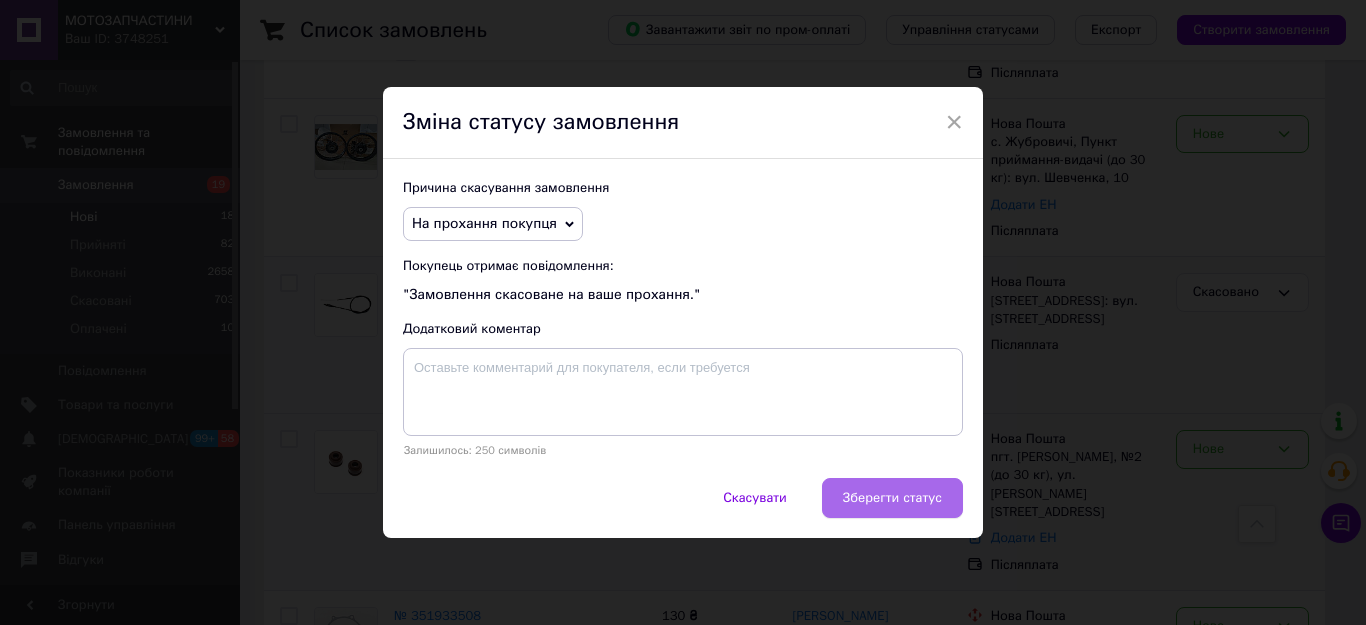 click on "Зберегти статус" at bounding box center [892, 498] 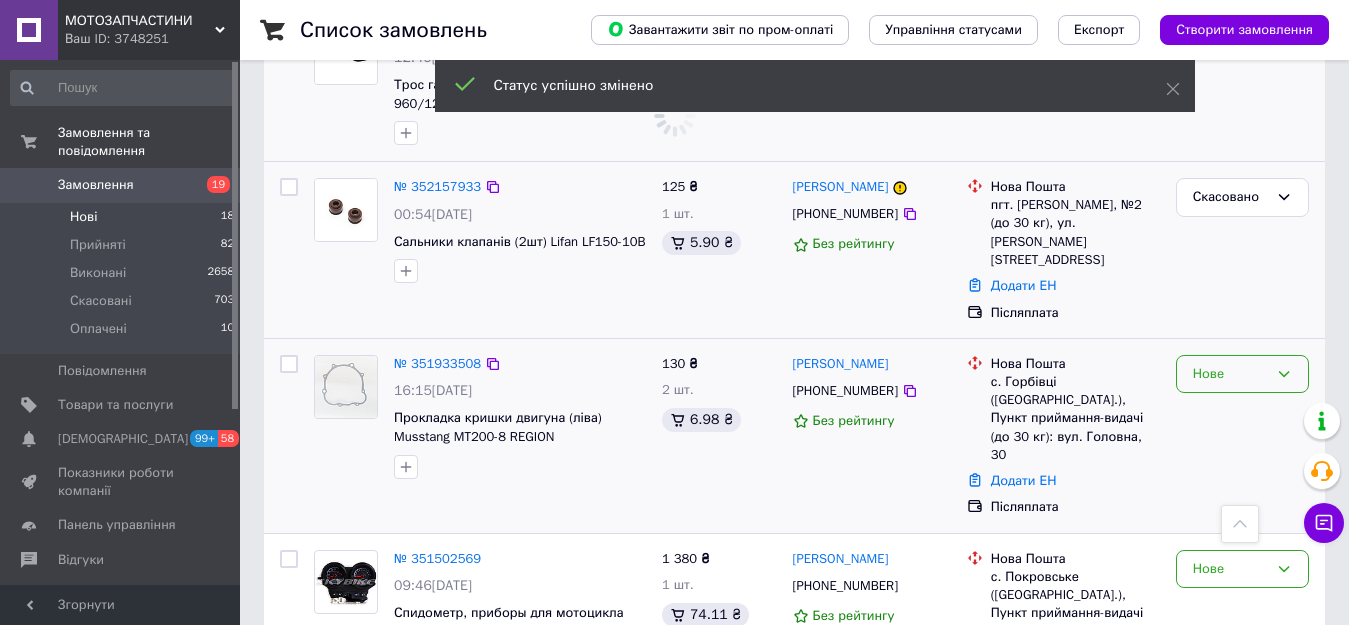 scroll, scrollTop: 1198, scrollLeft: 0, axis: vertical 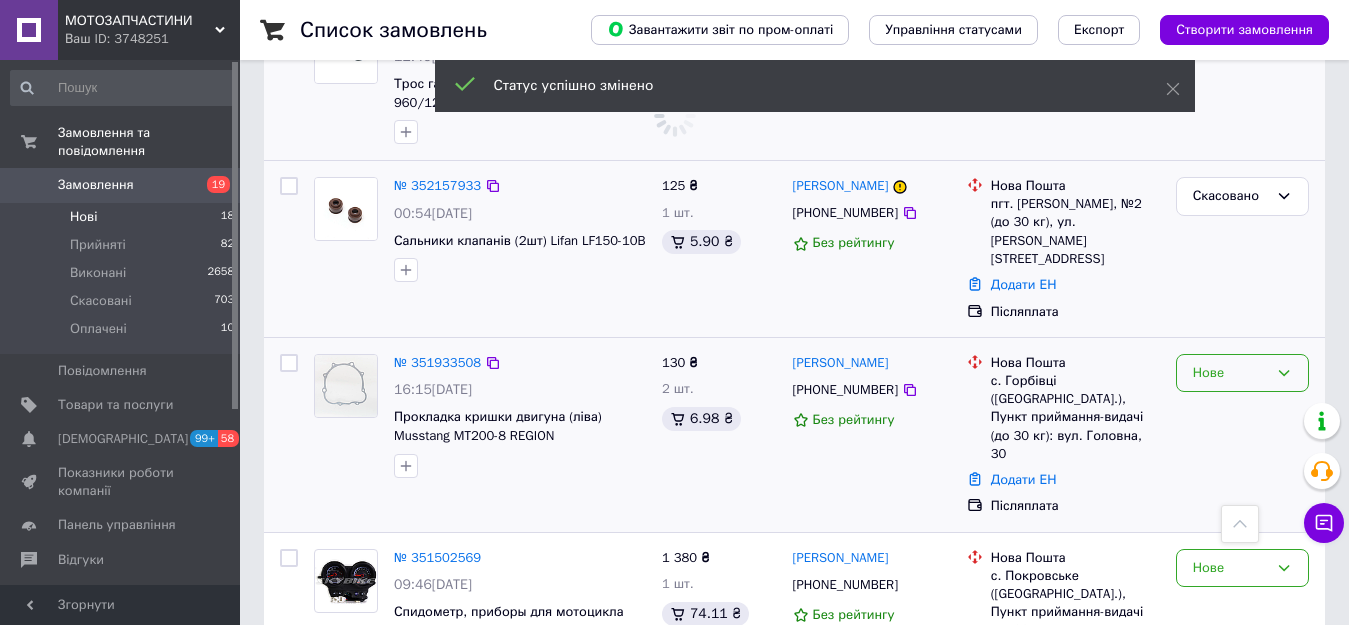 click on "Нове" at bounding box center (1230, 373) 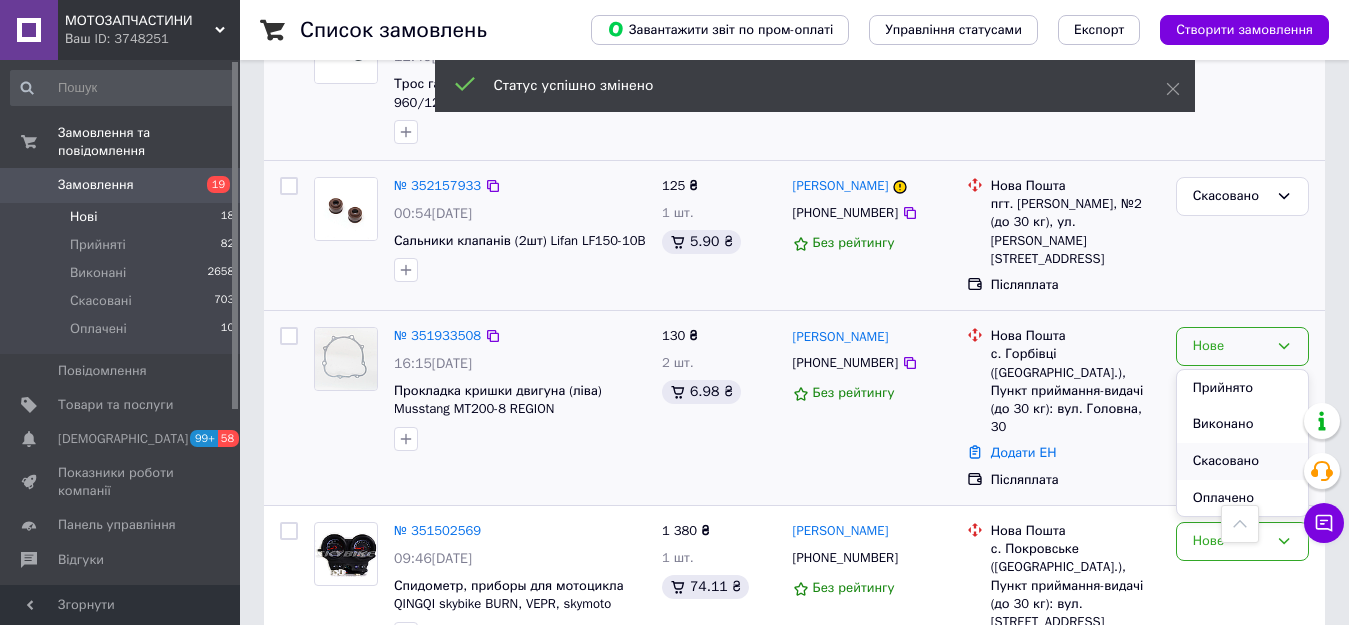 click on "Скасовано" at bounding box center (1242, 461) 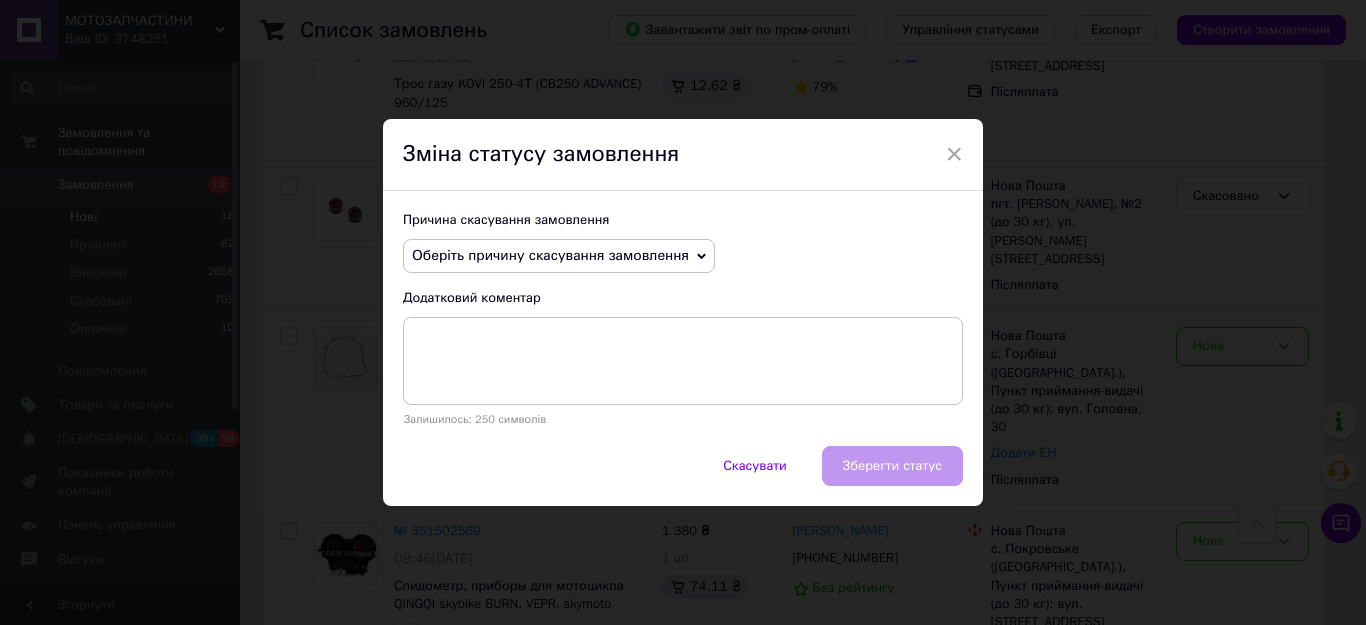 click on "Оберіть причину скасування замовлення" at bounding box center (550, 255) 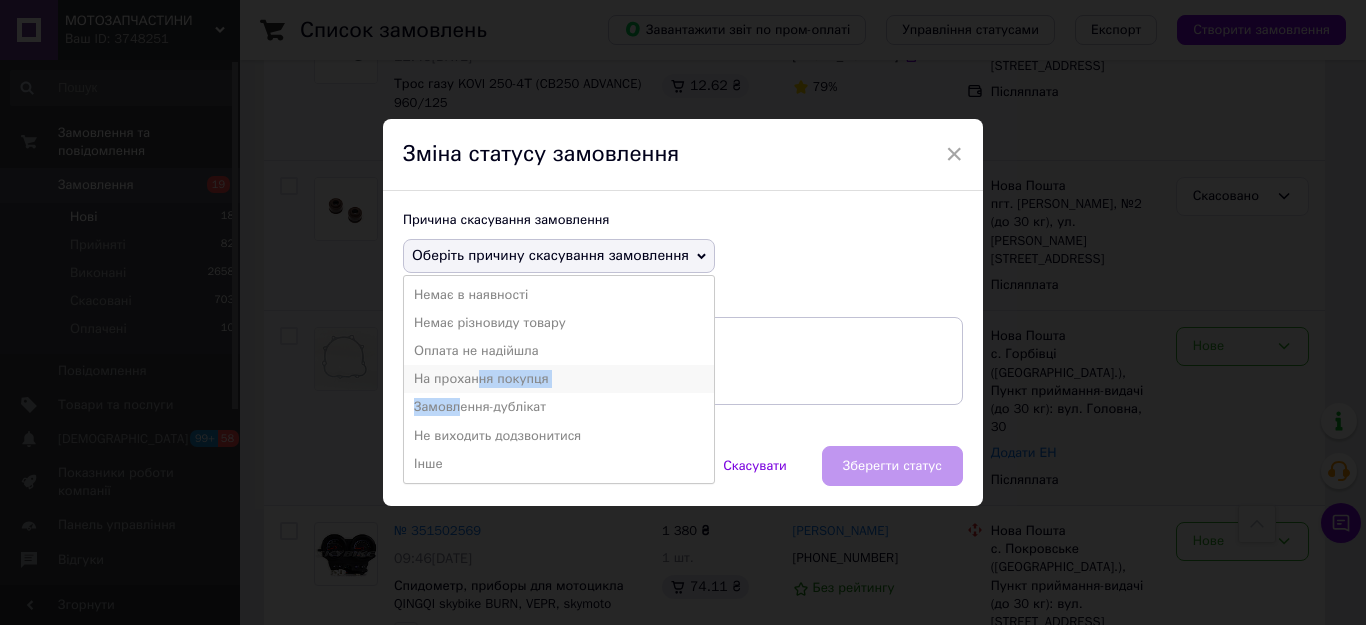 drag, startPoint x: 456, startPoint y: 411, endPoint x: 474, endPoint y: 374, distance: 41.14608 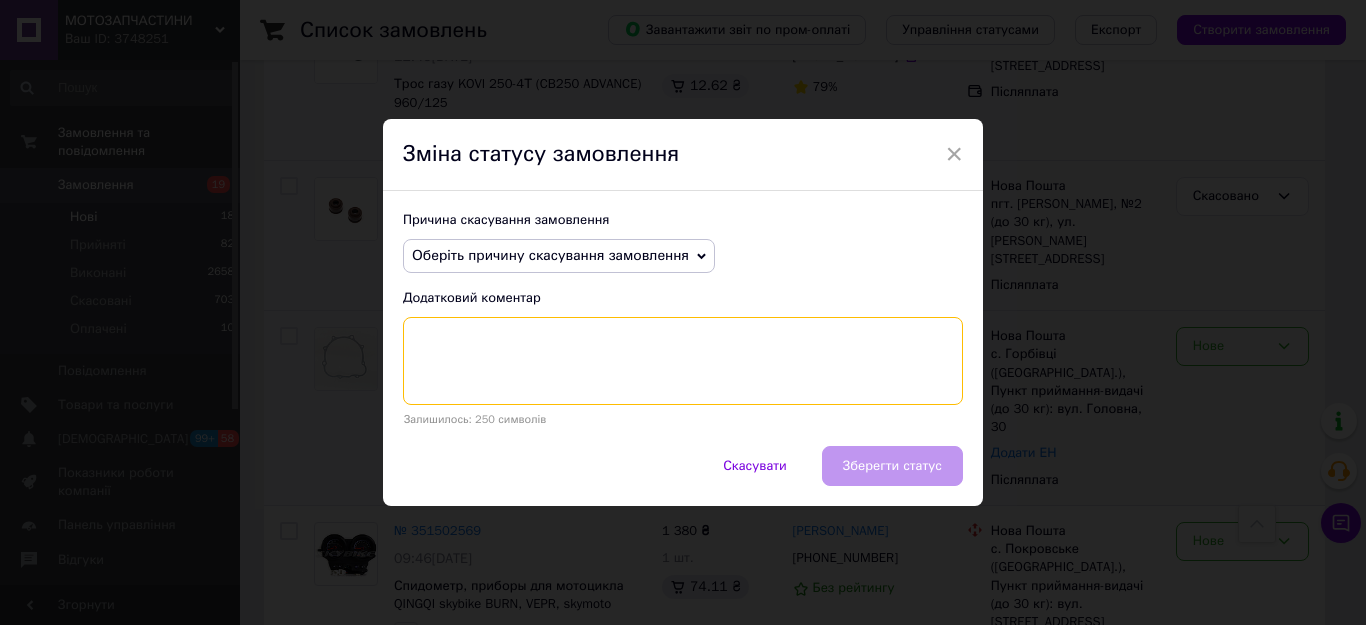 click at bounding box center (683, 361) 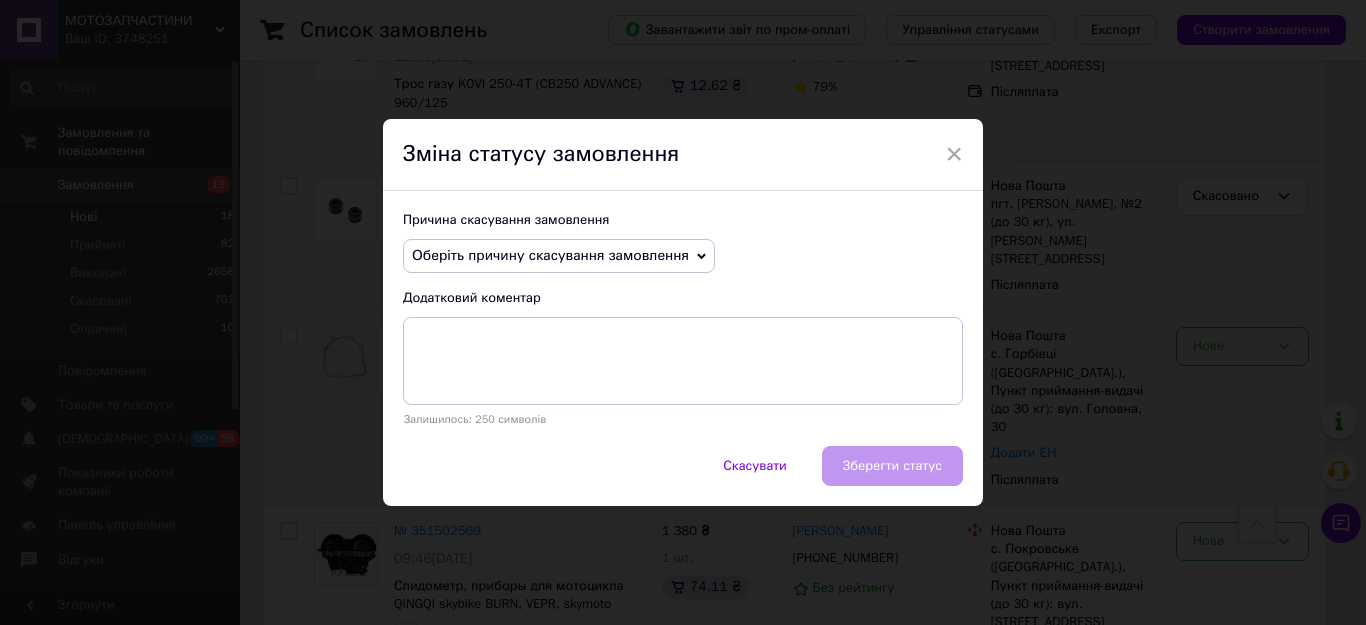 click on "Оберіть причину скасування замовлення" at bounding box center (559, 256) 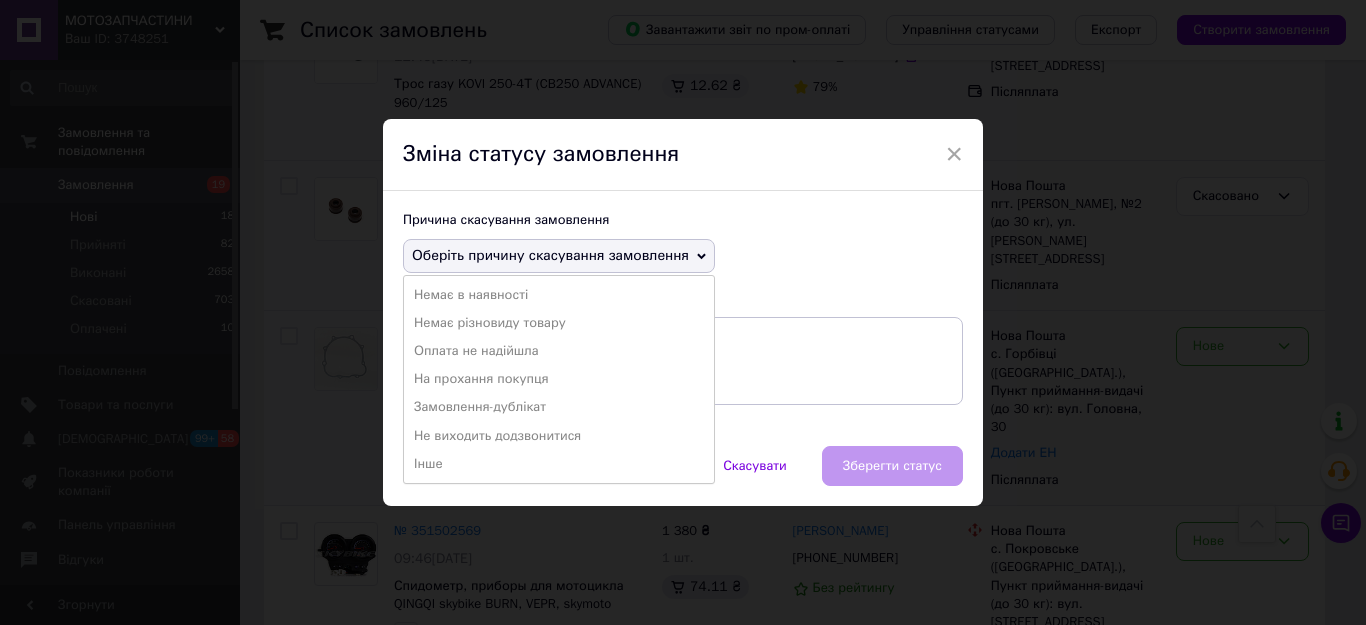 click on "На прохання покупця" at bounding box center [559, 379] 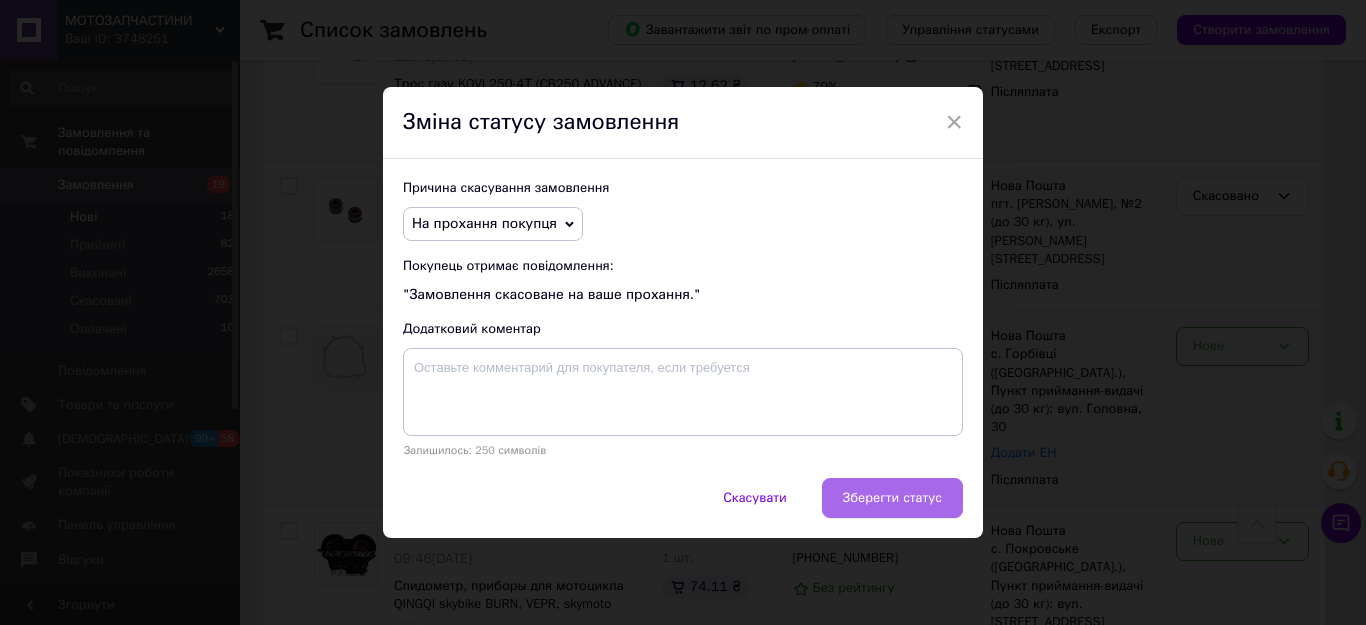 click on "Зберегти статус" at bounding box center (892, 498) 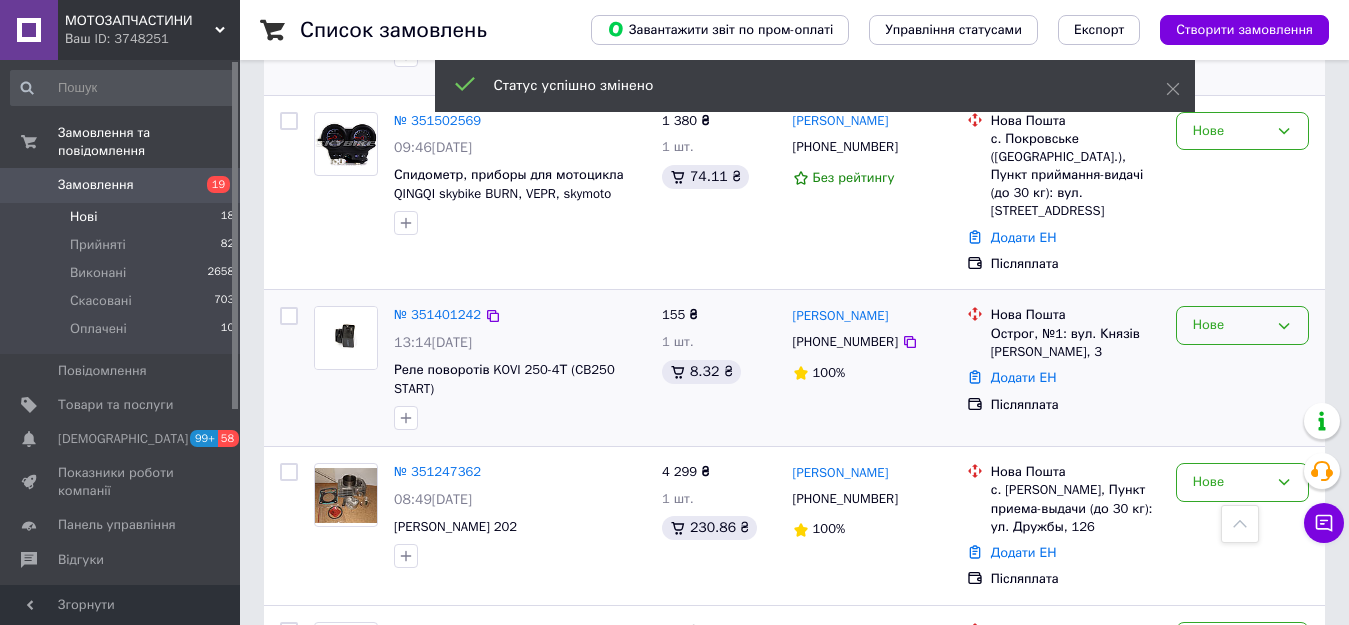 scroll, scrollTop: 1583, scrollLeft: 0, axis: vertical 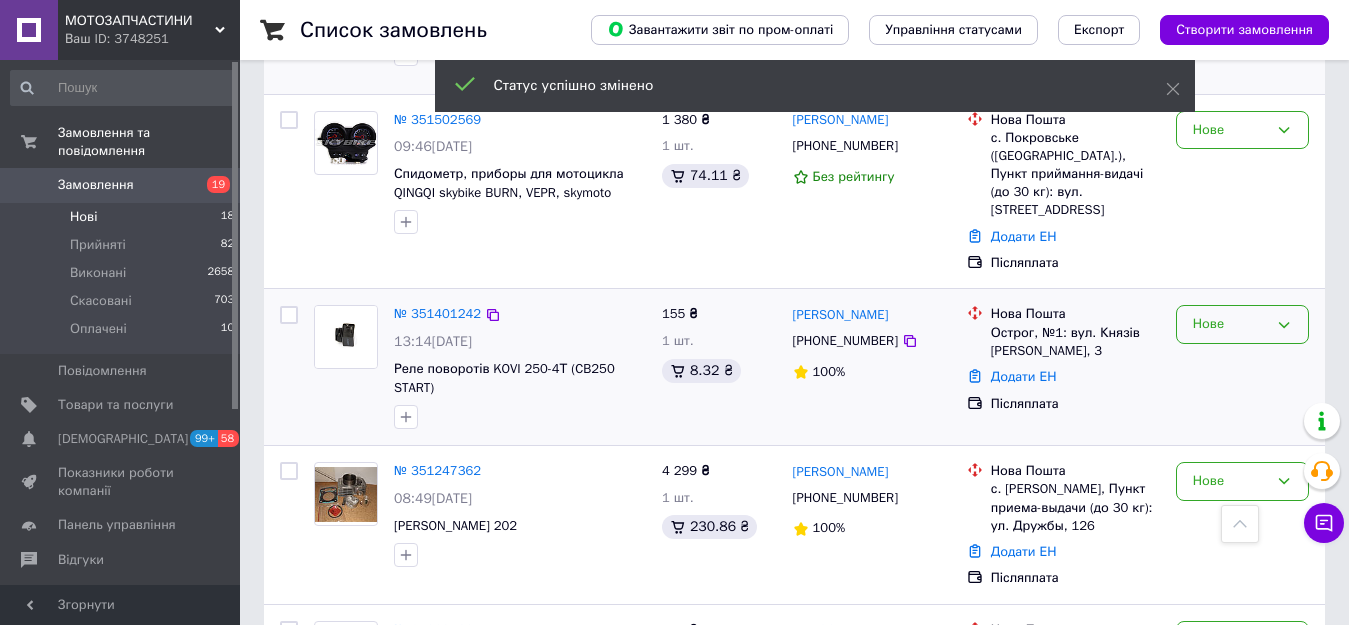 click on "Нове" at bounding box center (1230, 324) 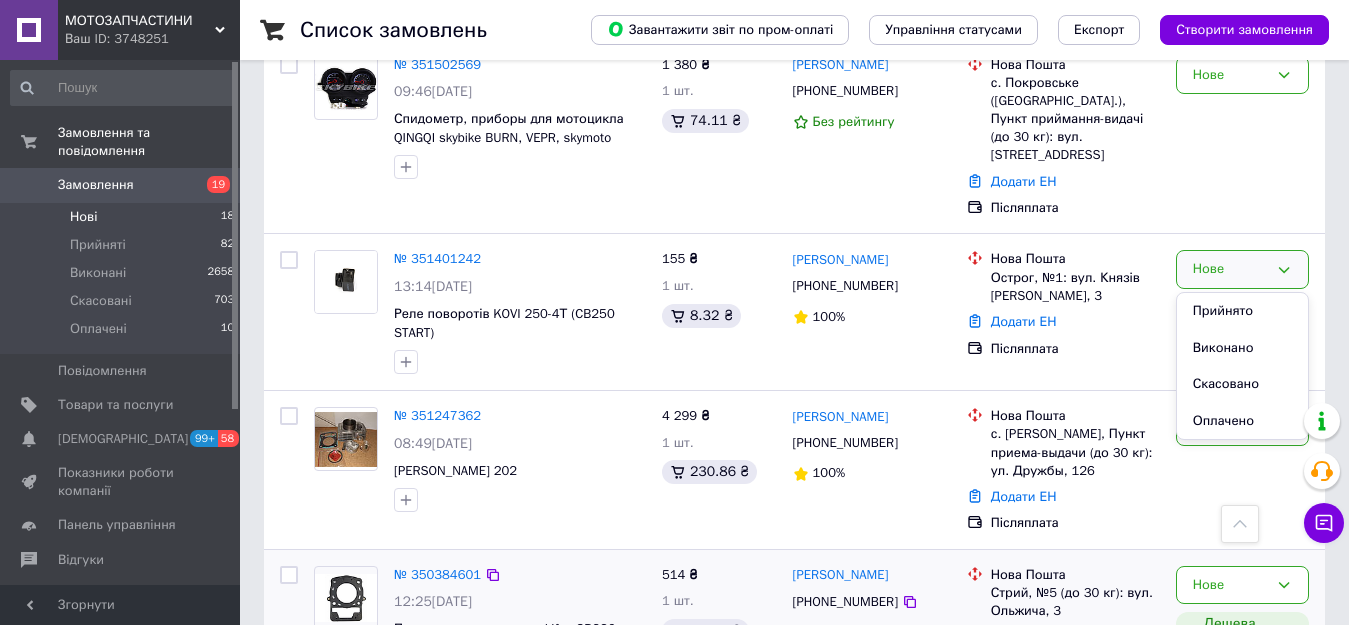 scroll, scrollTop: 1639, scrollLeft: 0, axis: vertical 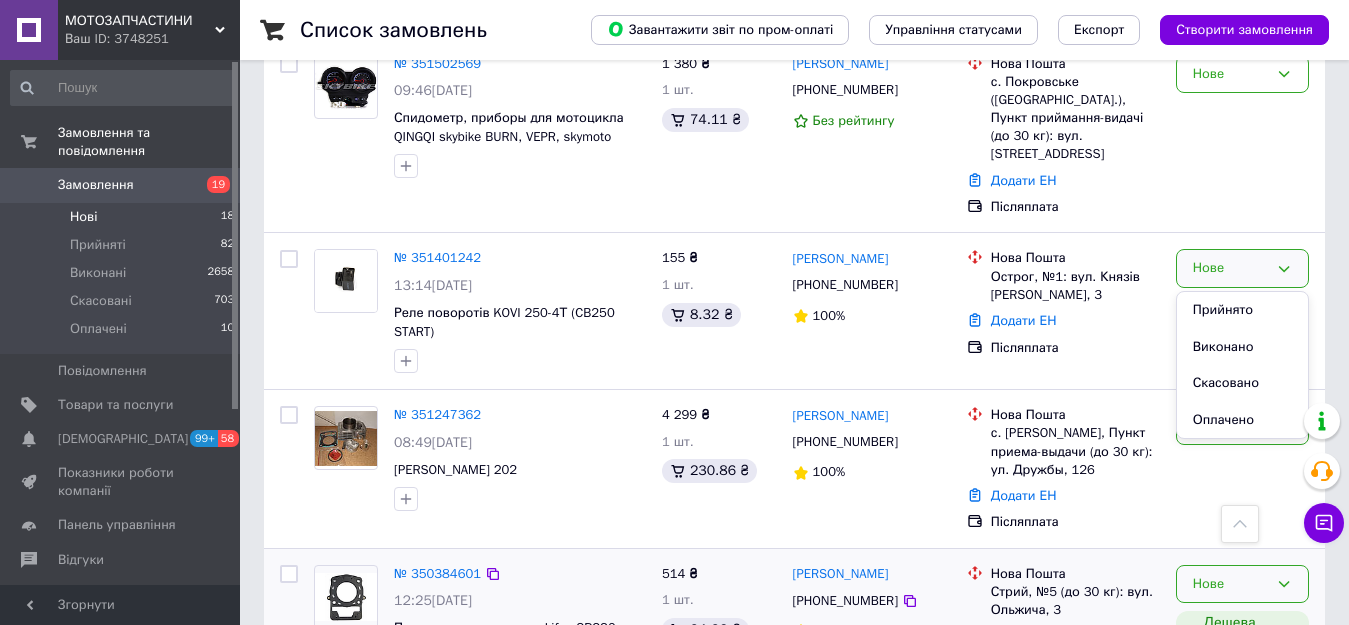 click on "Нове" at bounding box center (1230, 584) 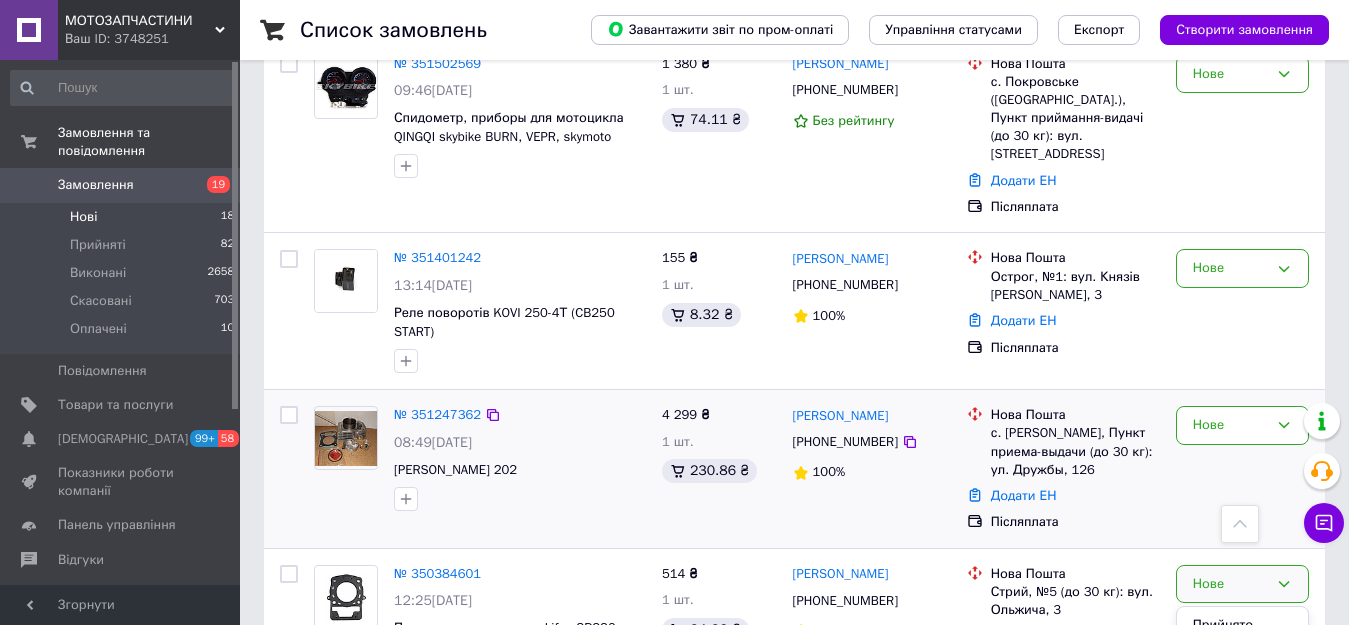 click on "Післяплата" at bounding box center (1075, 522) 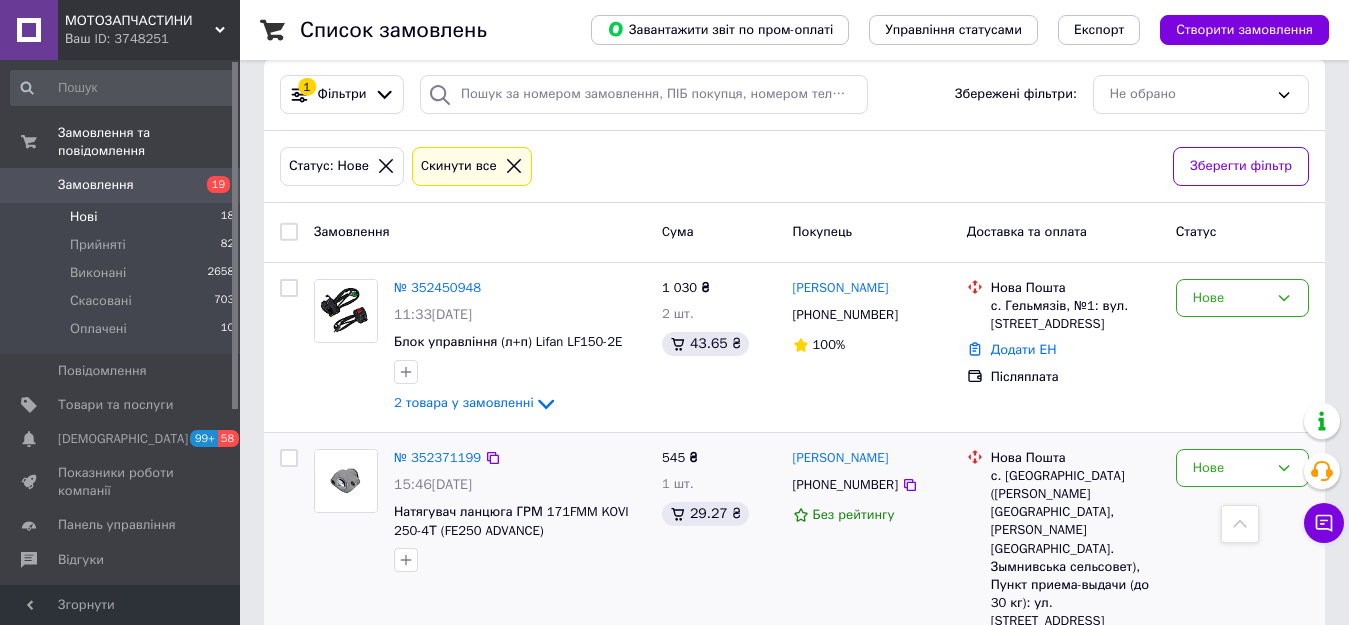 scroll, scrollTop: 182, scrollLeft: 0, axis: vertical 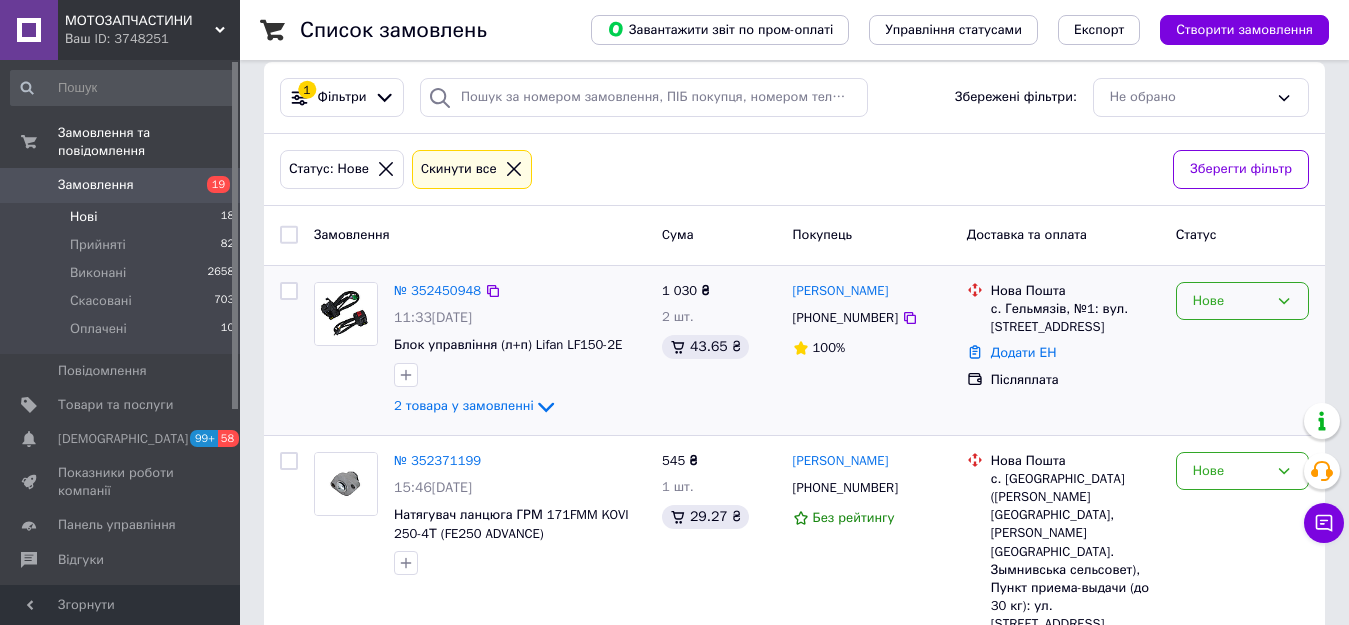 click on "Нове" at bounding box center (1230, 301) 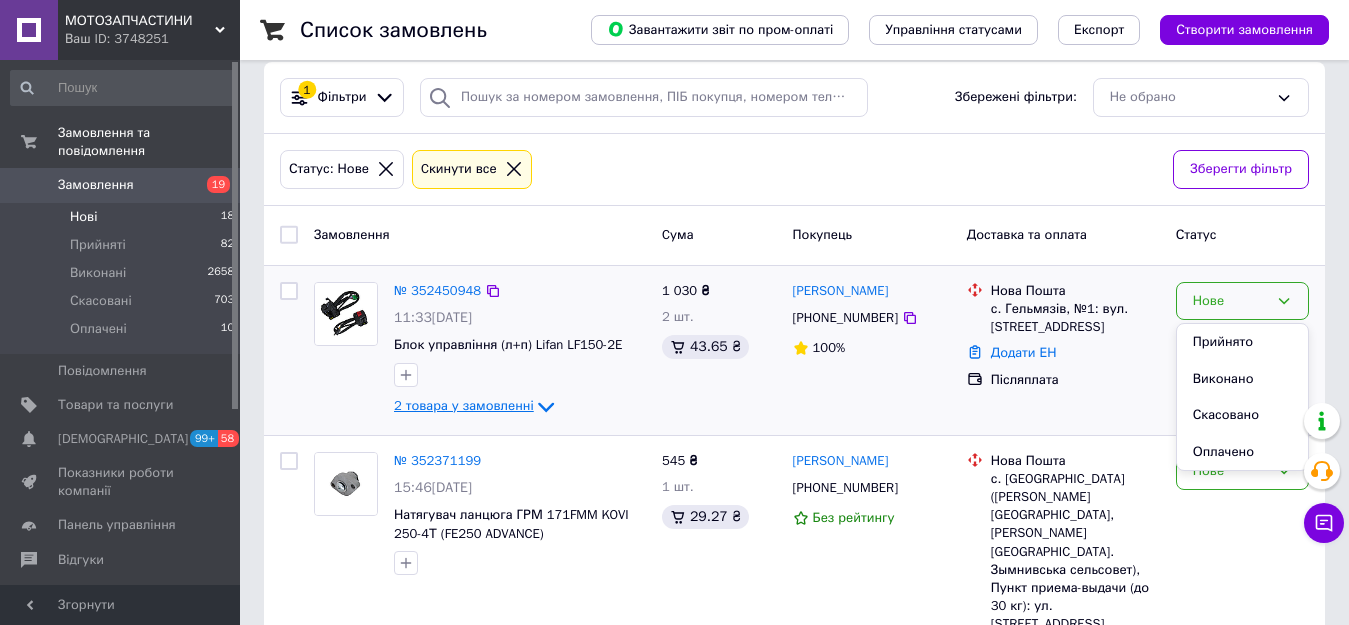click 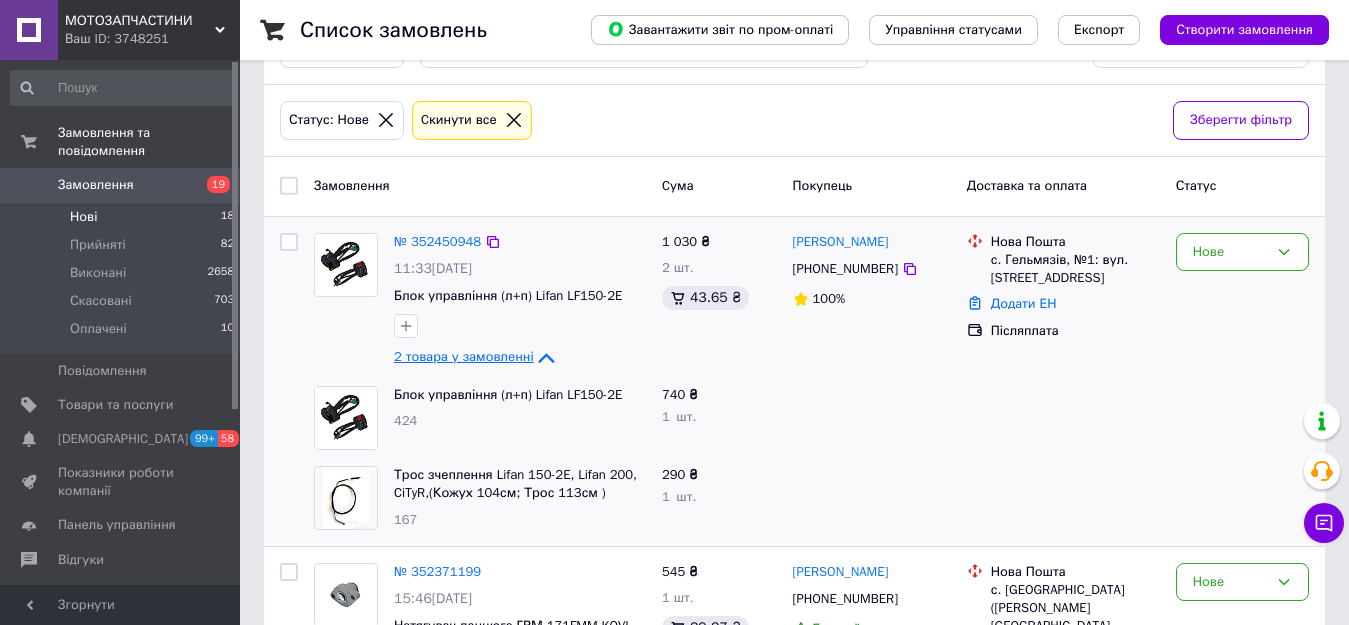 scroll, scrollTop: 244, scrollLeft: 0, axis: vertical 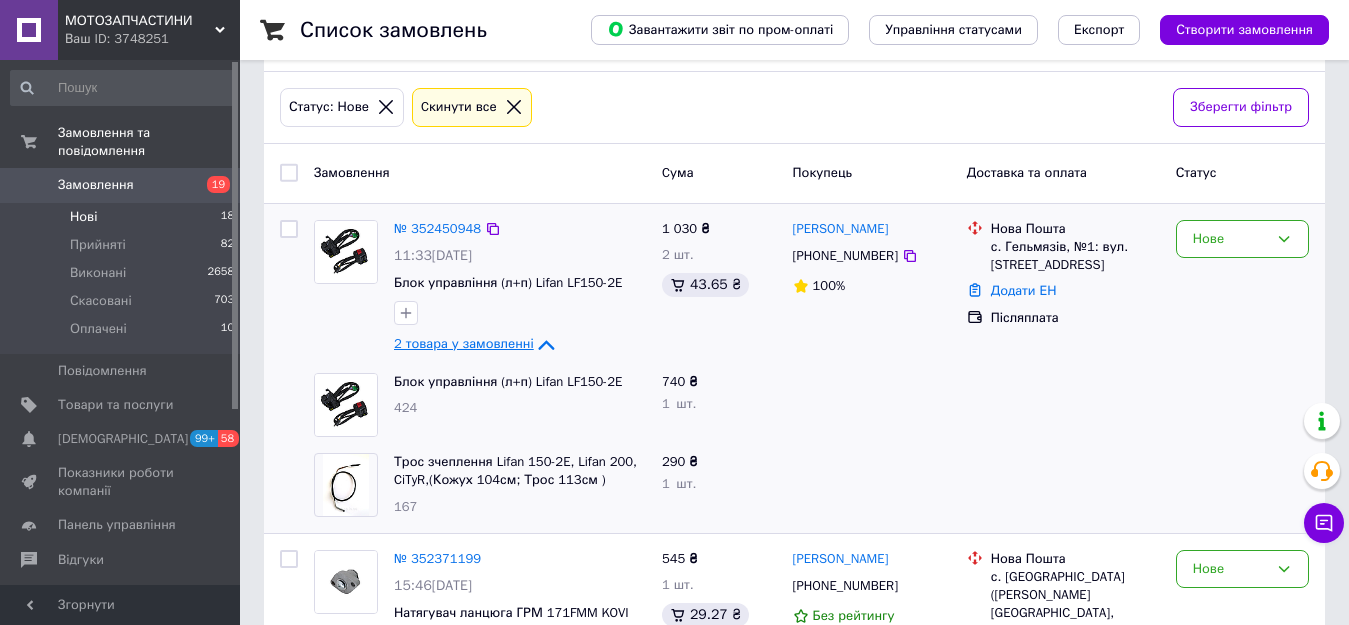 click 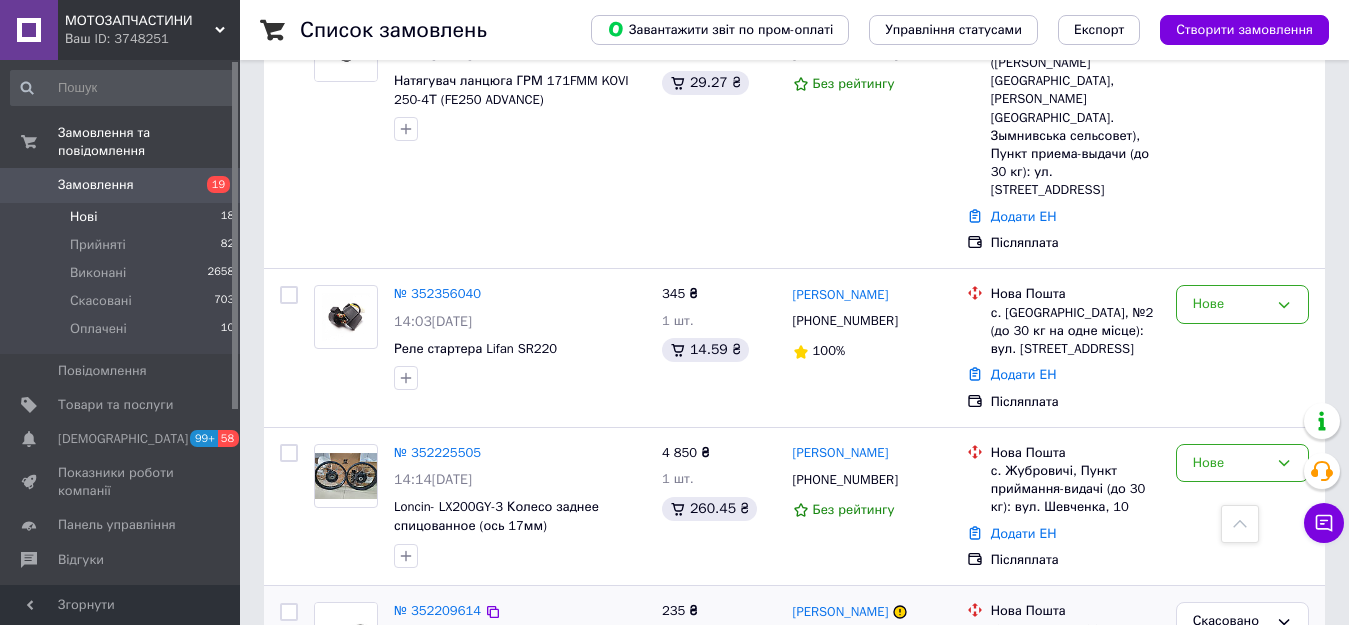scroll, scrollTop: 634, scrollLeft: 0, axis: vertical 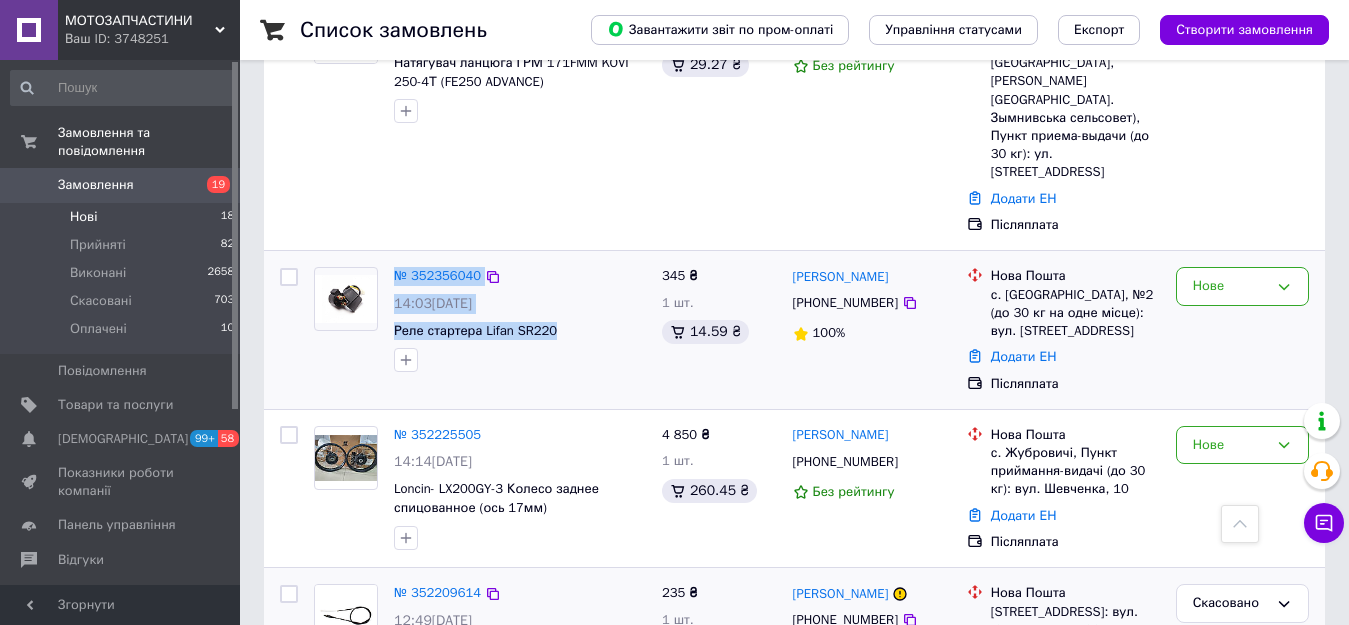 drag, startPoint x: 379, startPoint y: 264, endPoint x: 552, endPoint y: 260, distance: 173.04623 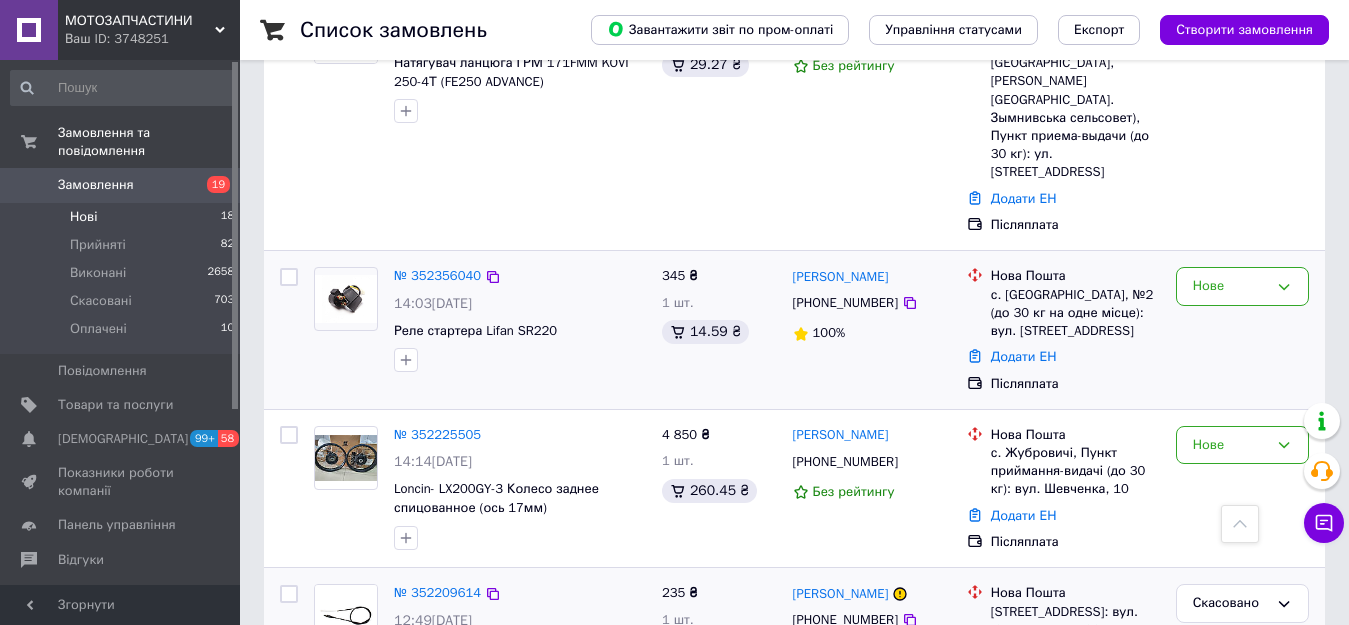 click at bounding box center [520, 360] 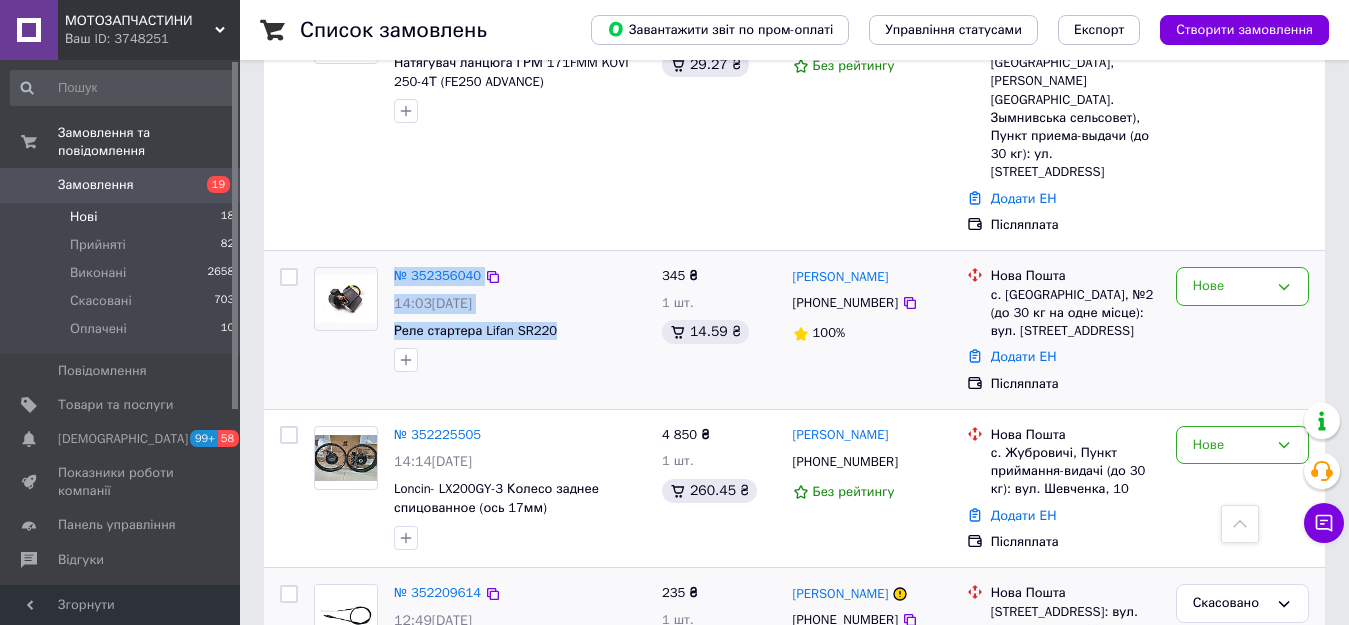 drag, startPoint x: 386, startPoint y: 196, endPoint x: 567, endPoint y: 280, distance: 199.54198 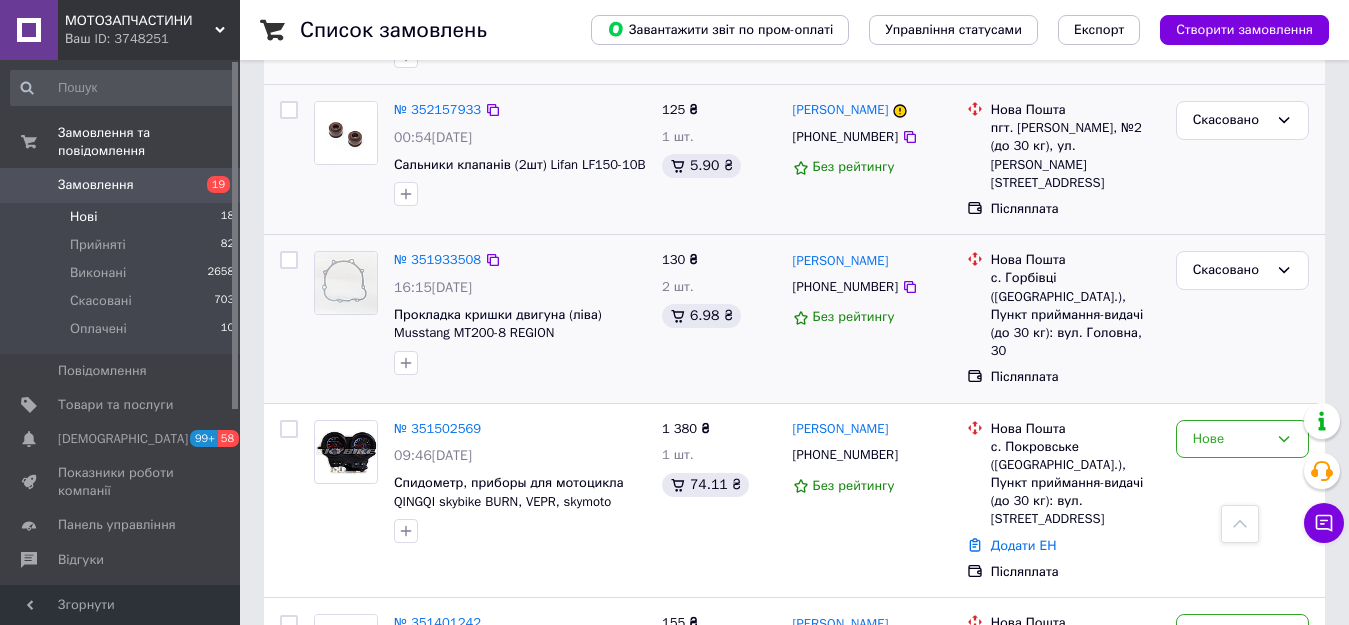 scroll, scrollTop: 1289, scrollLeft: 0, axis: vertical 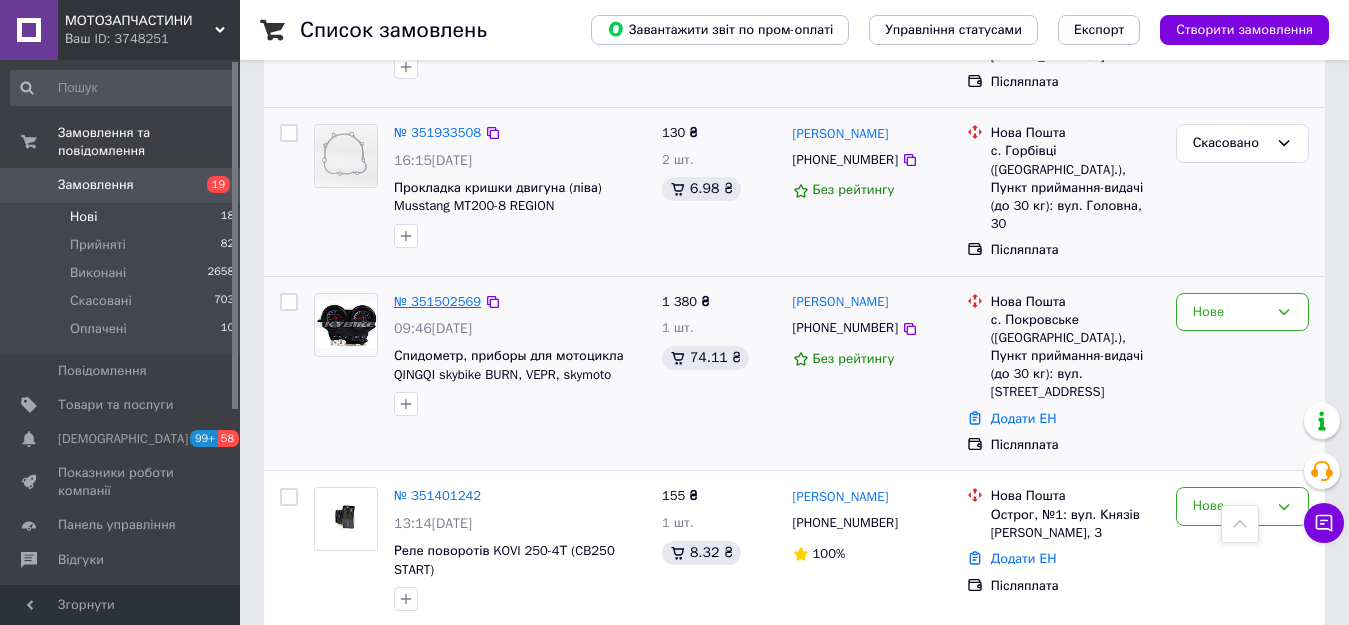 click on "№ 351502569" at bounding box center (437, 301) 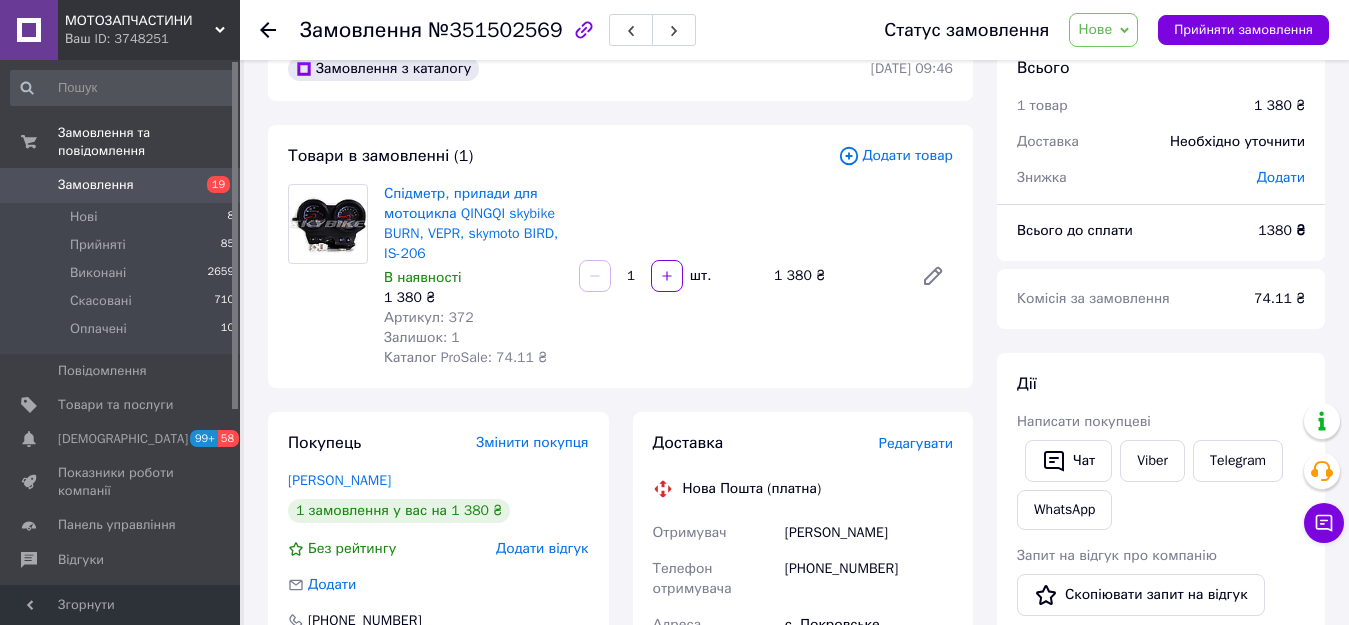scroll, scrollTop: 0, scrollLeft: 0, axis: both 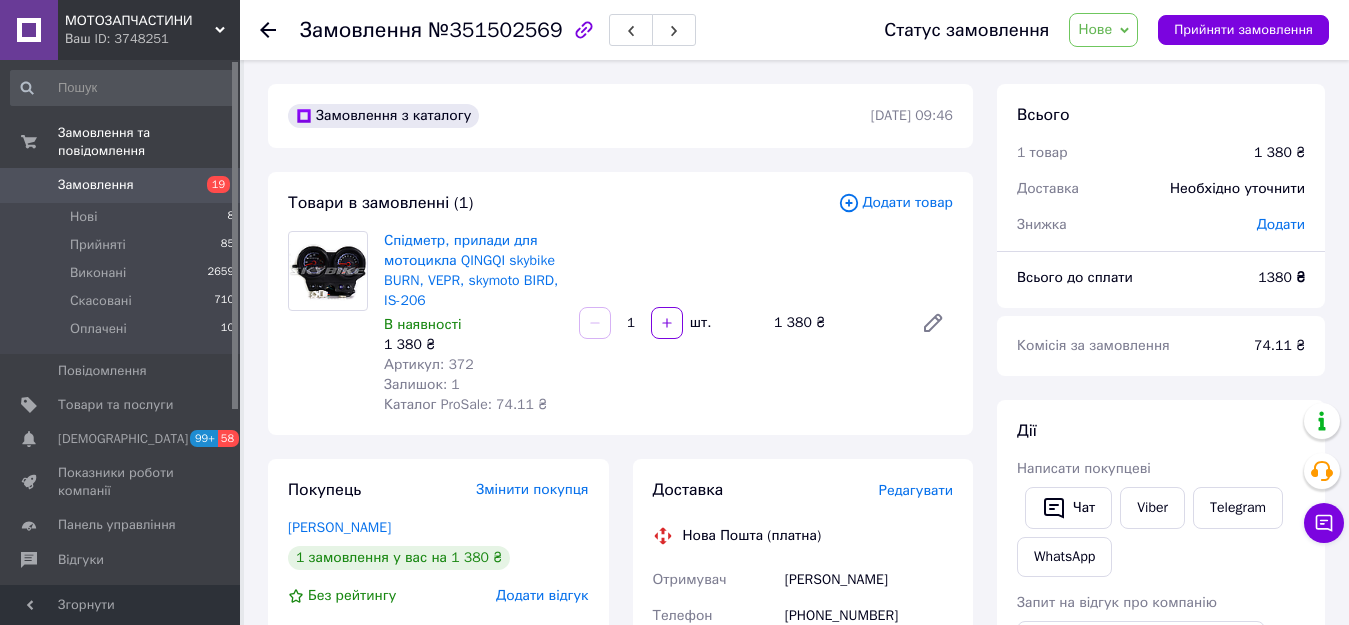click on "Артикул: 372" at bounding box center [429, 364] 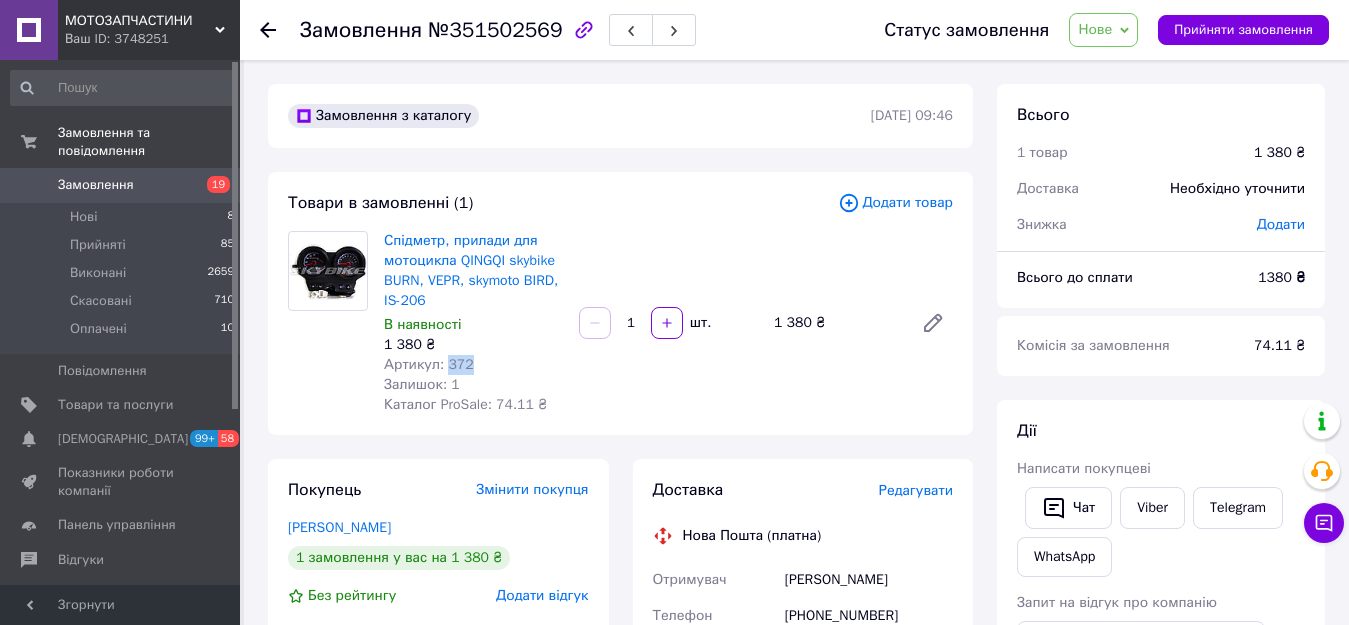 click on "Артикул: 372" at bounding box center (429, 364) 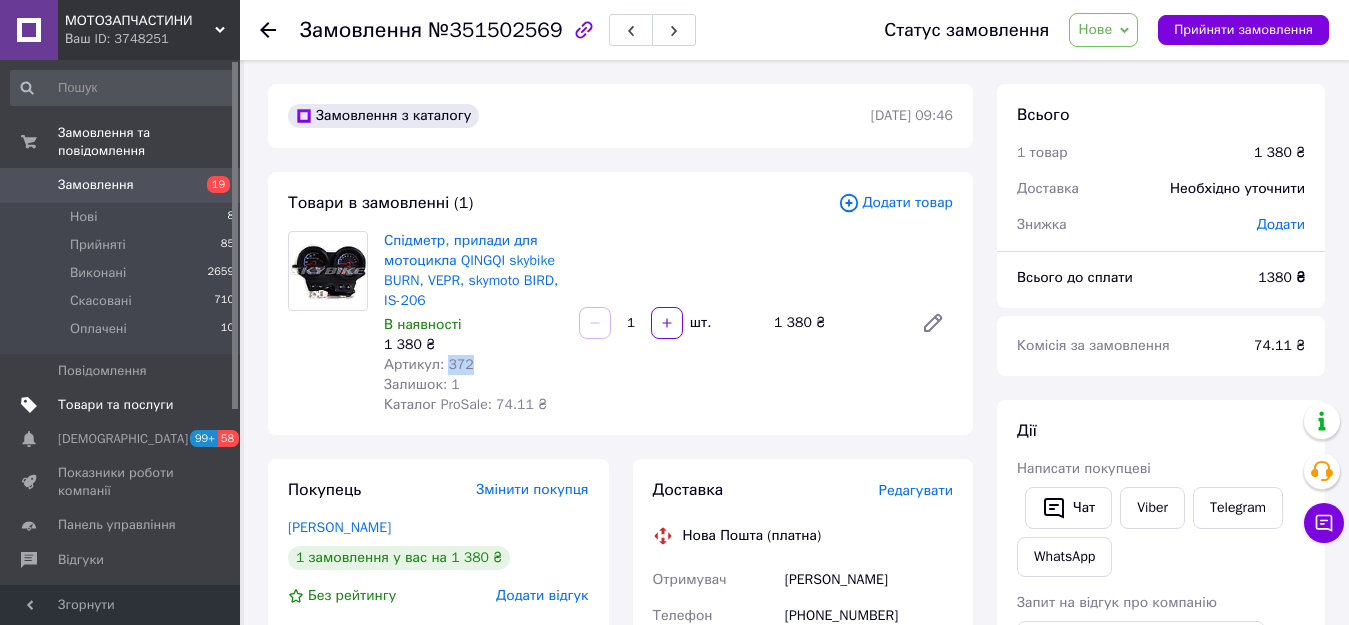 click on "Товари та послуги" at bounding box center [115, 405] 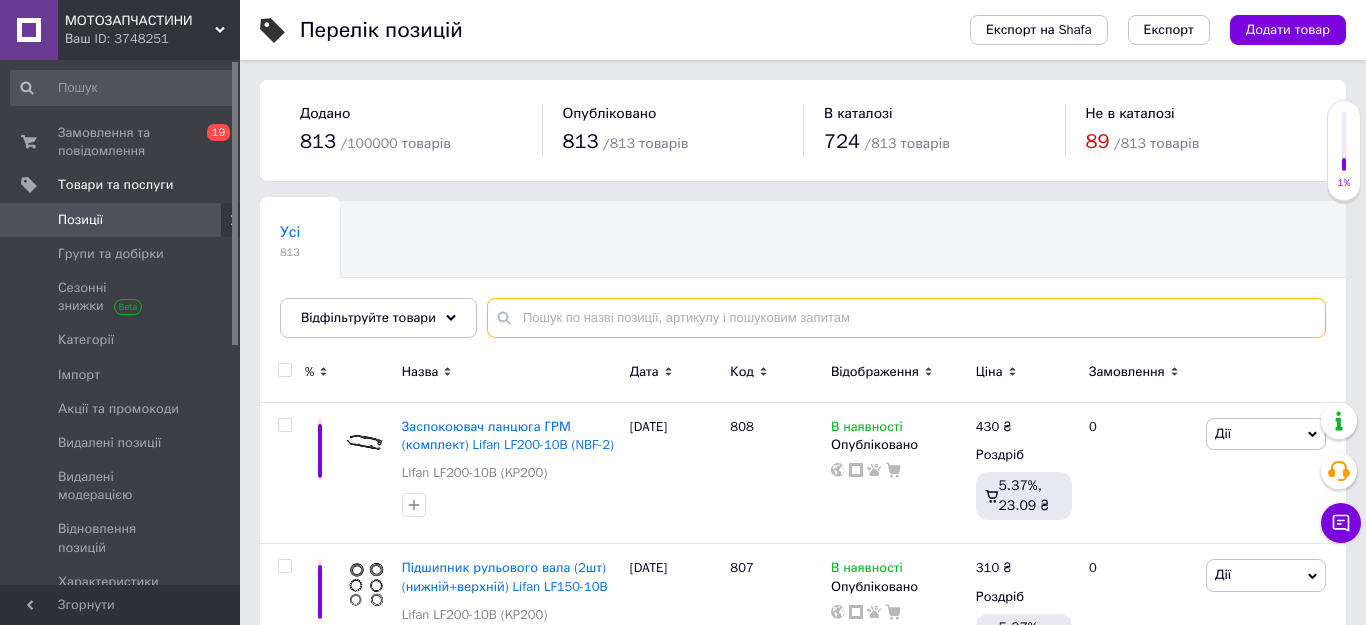 click at bounding box center (906, 318) 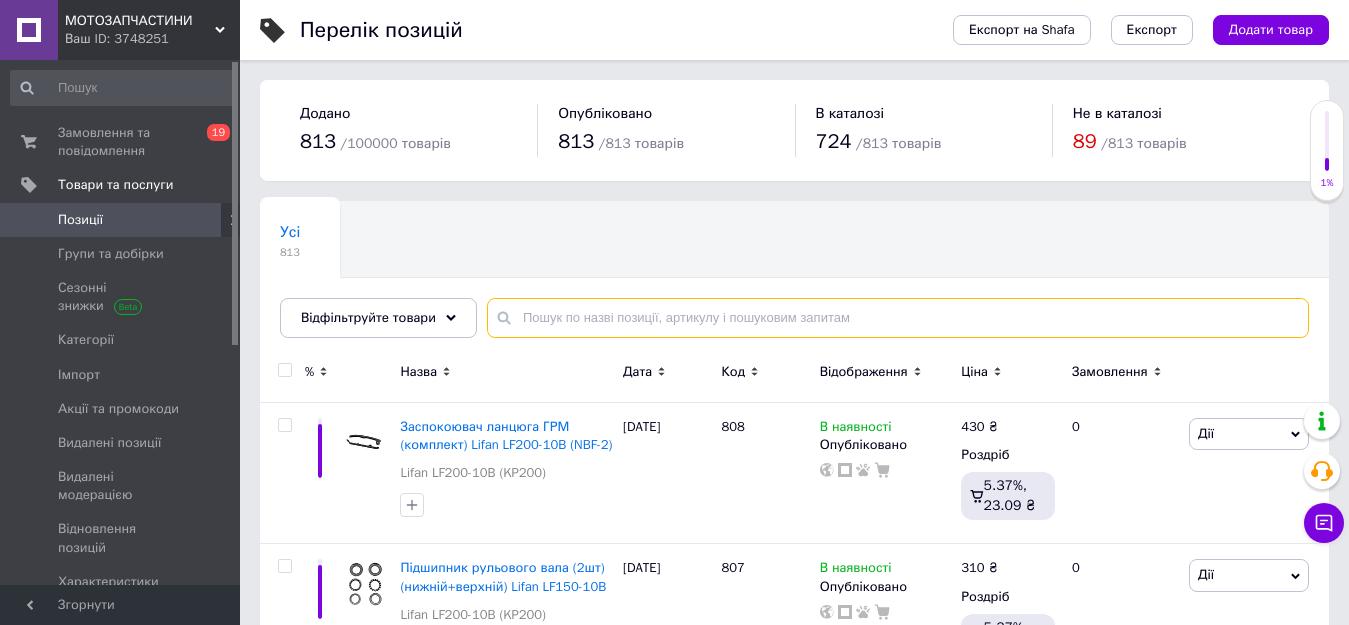 paste on "372" 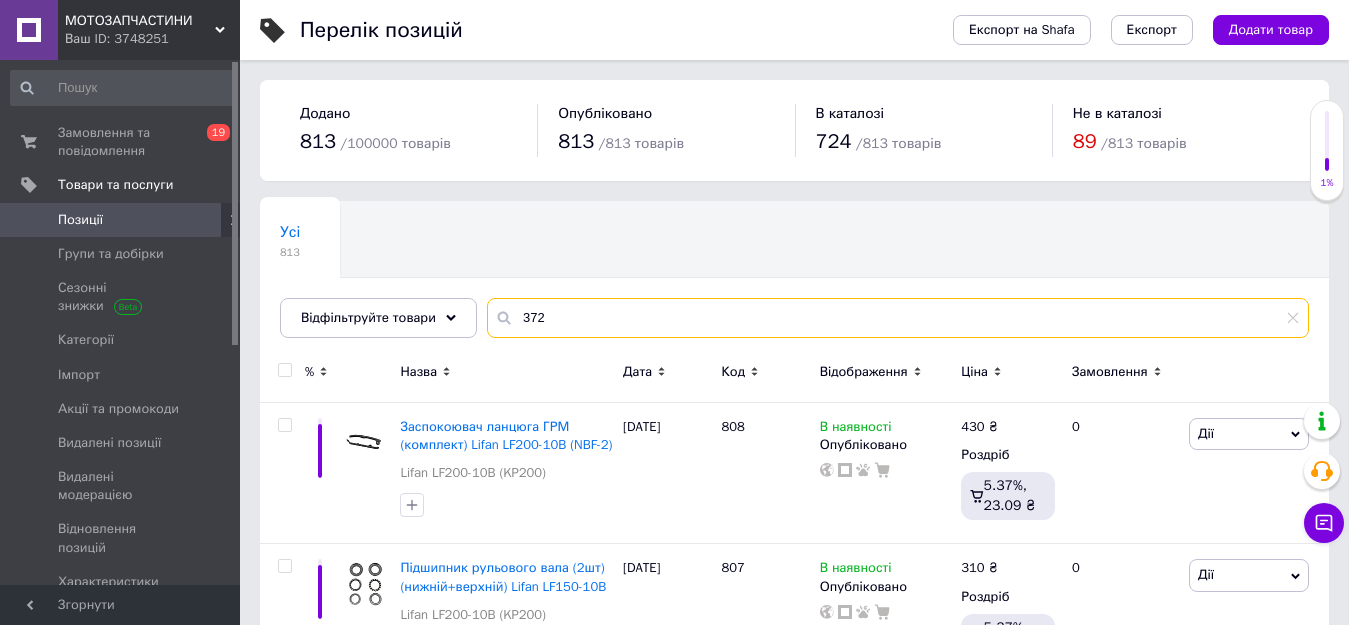 type on "372" 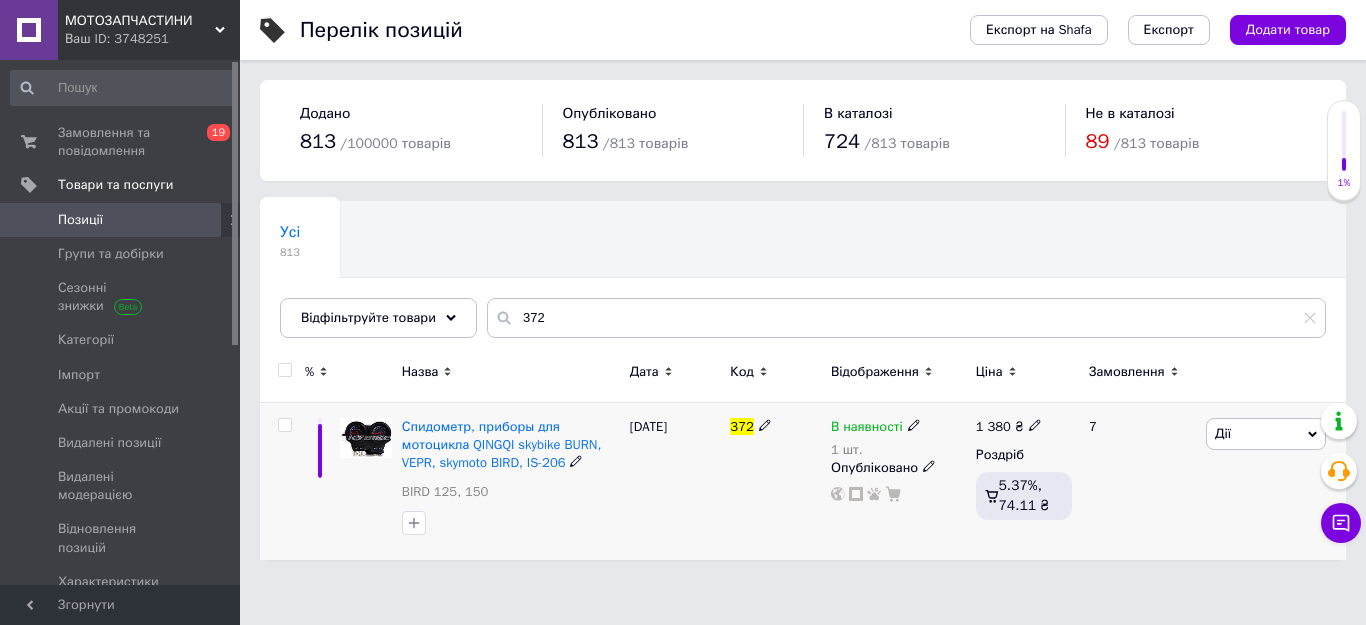 click on "В наявності" at bounding box center [867, 429] 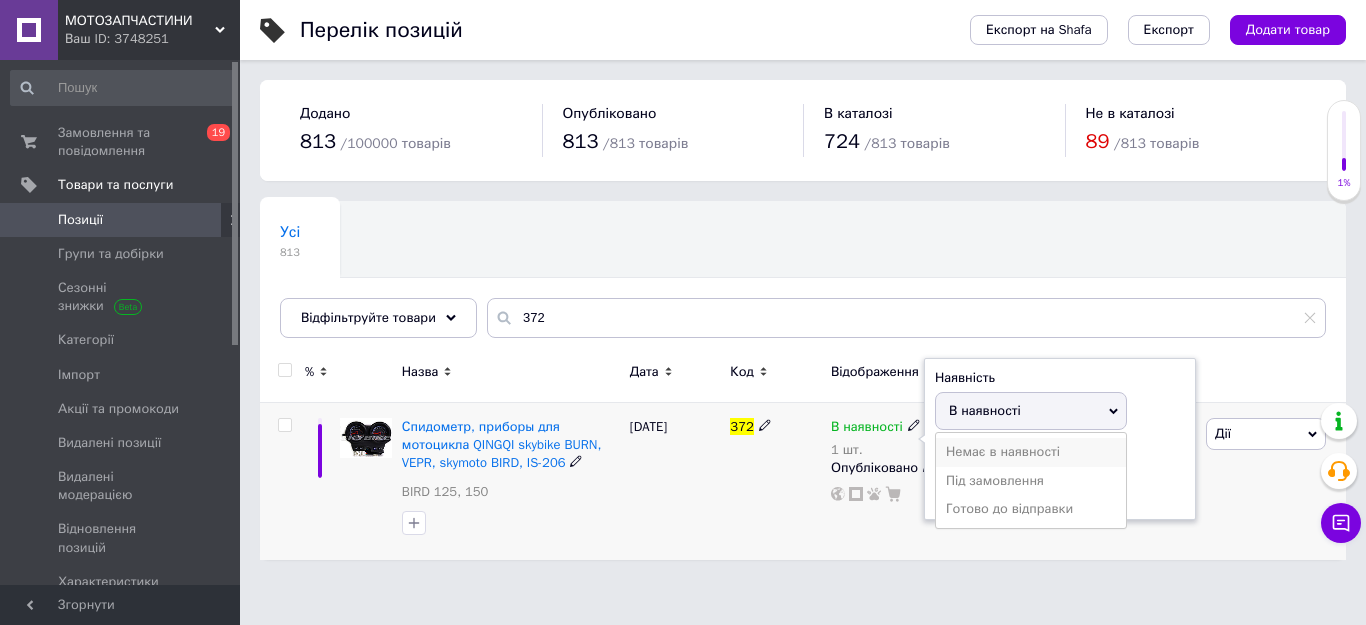 click on "Немає в наявності" at bounding box center [1031, 452] 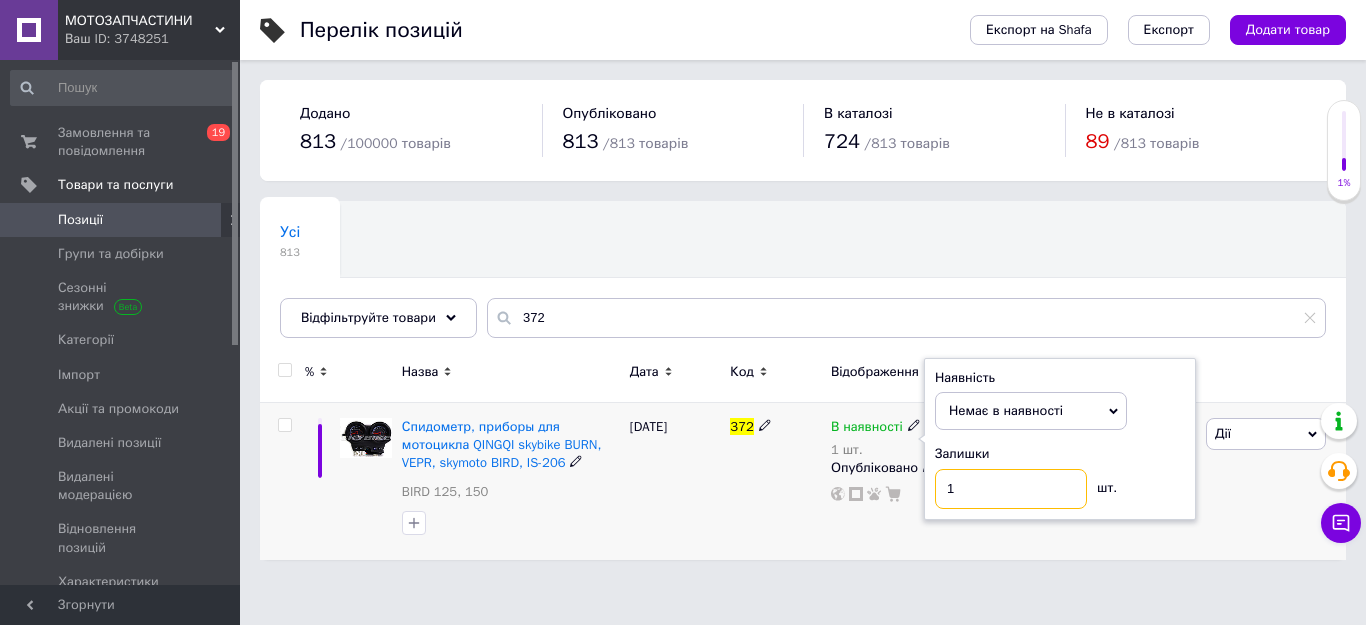 click on "1" at bounding box center [1011, 489] 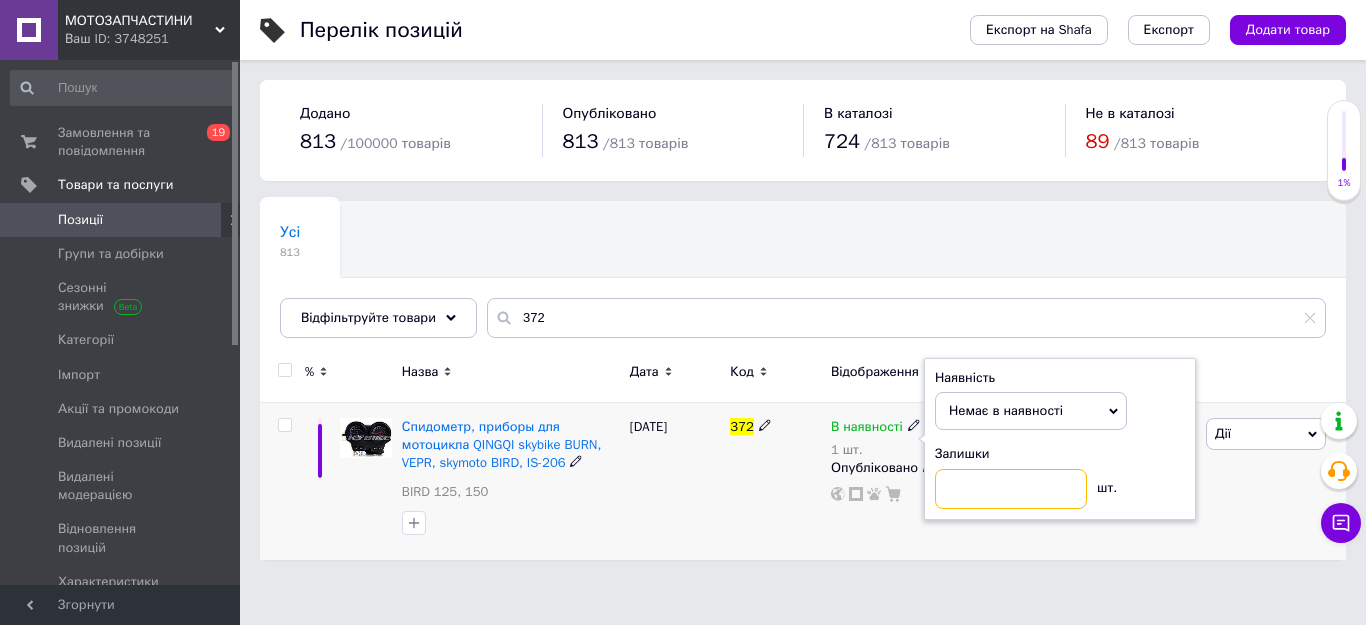 type 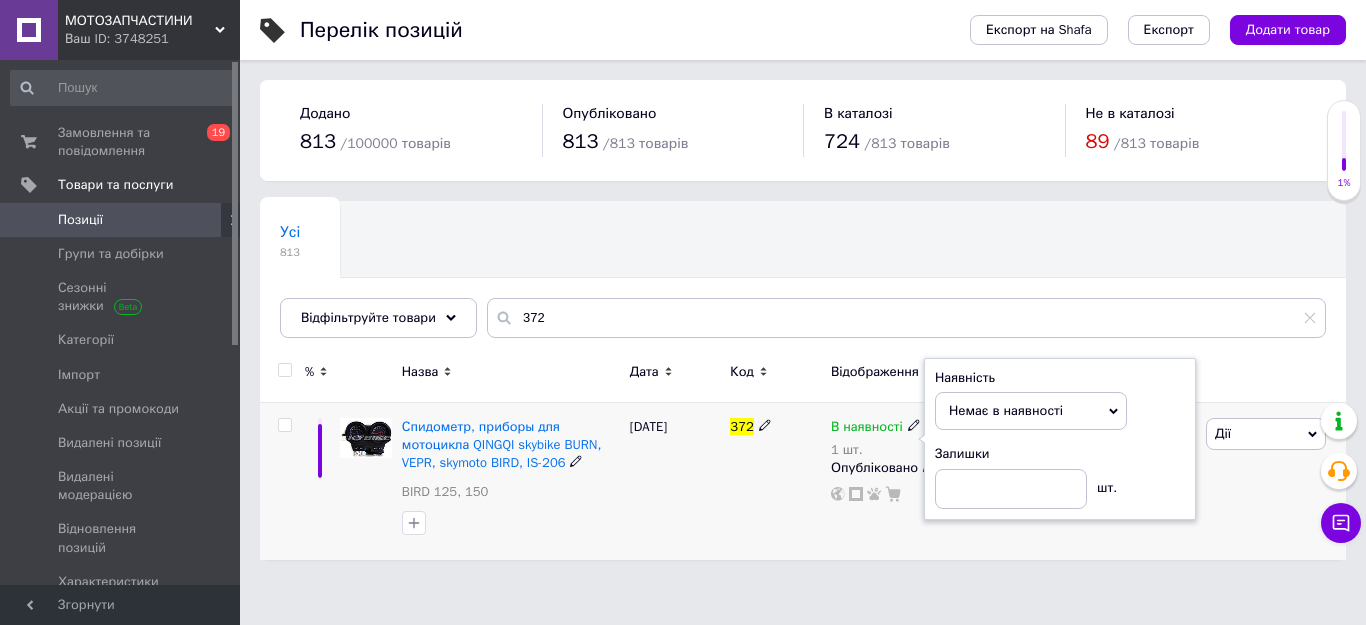 click on "372" at bounding box center (775, 481) 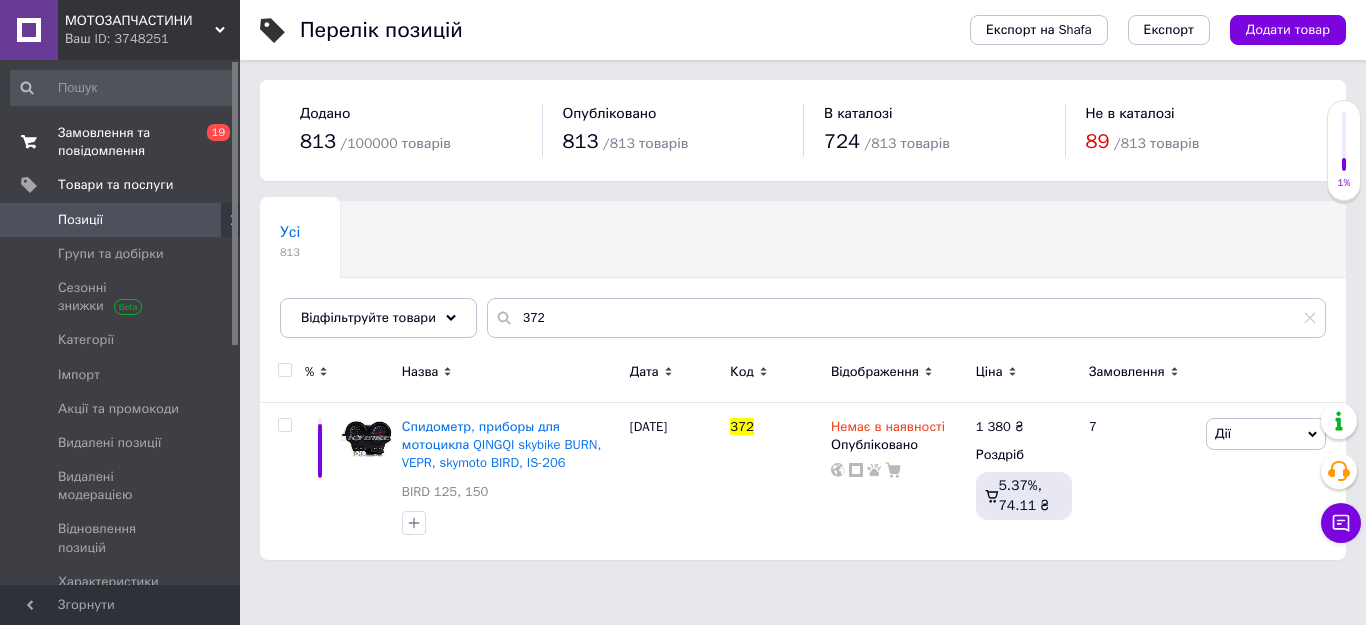 click on "Замовлення та повідомлення" at bounding box center (121, 142) 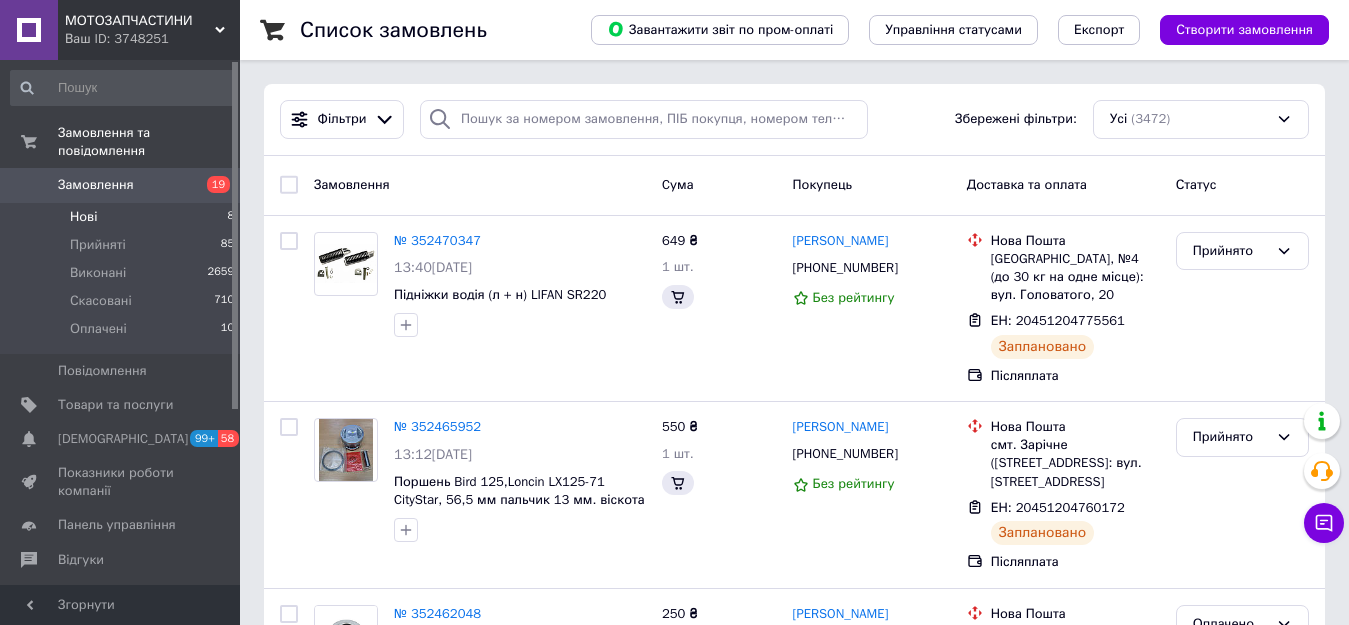 click on "Нові 8" at bounding box center [123, 217] 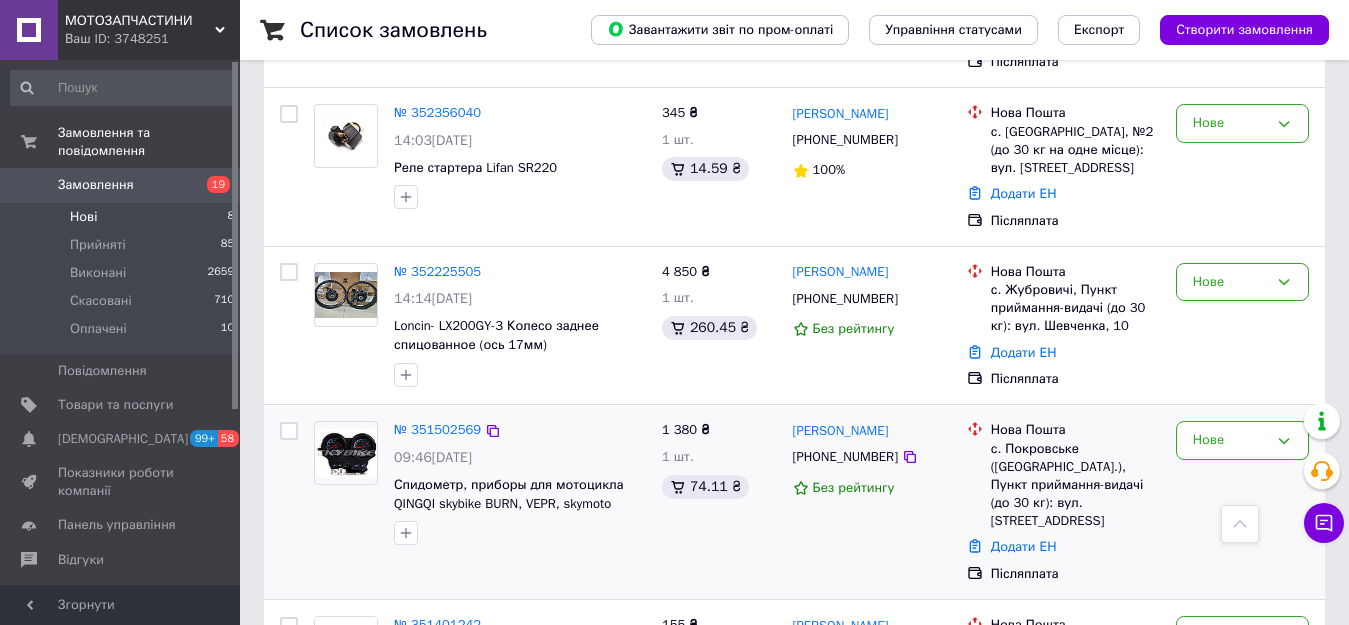 scroll, scrollTop: 867, scrollLeft: 0, axis: vertical 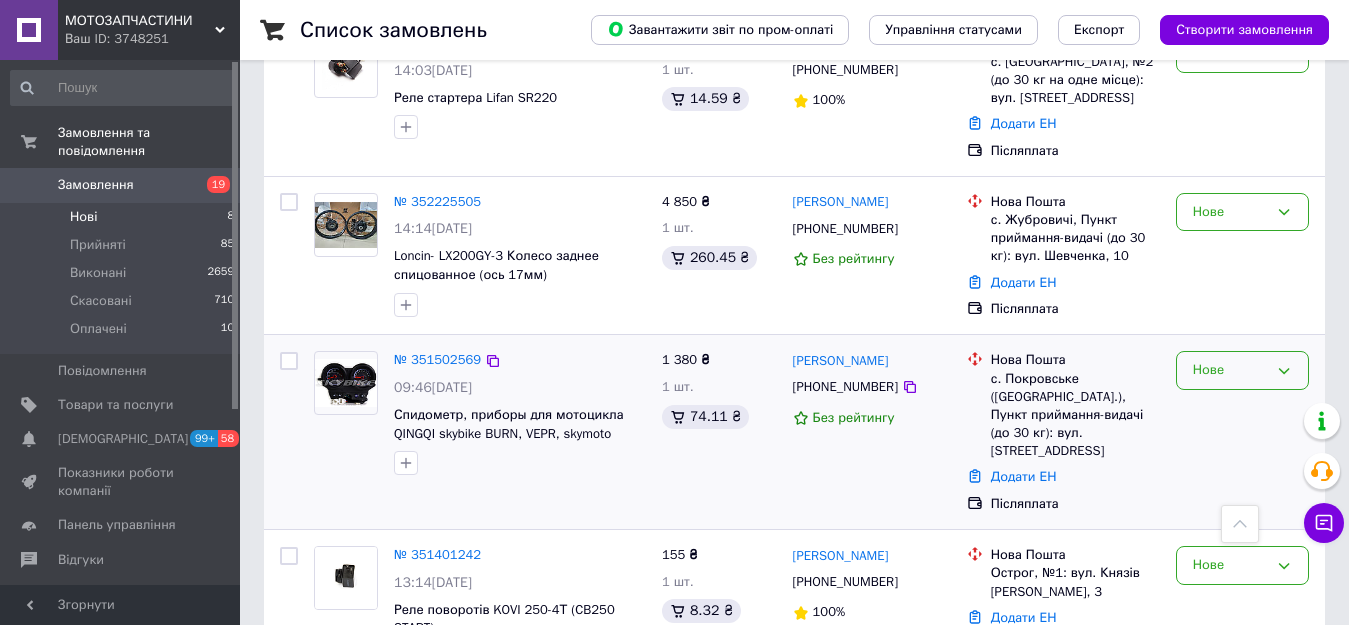 click on "Нове" at bounding box center [1230, 370] 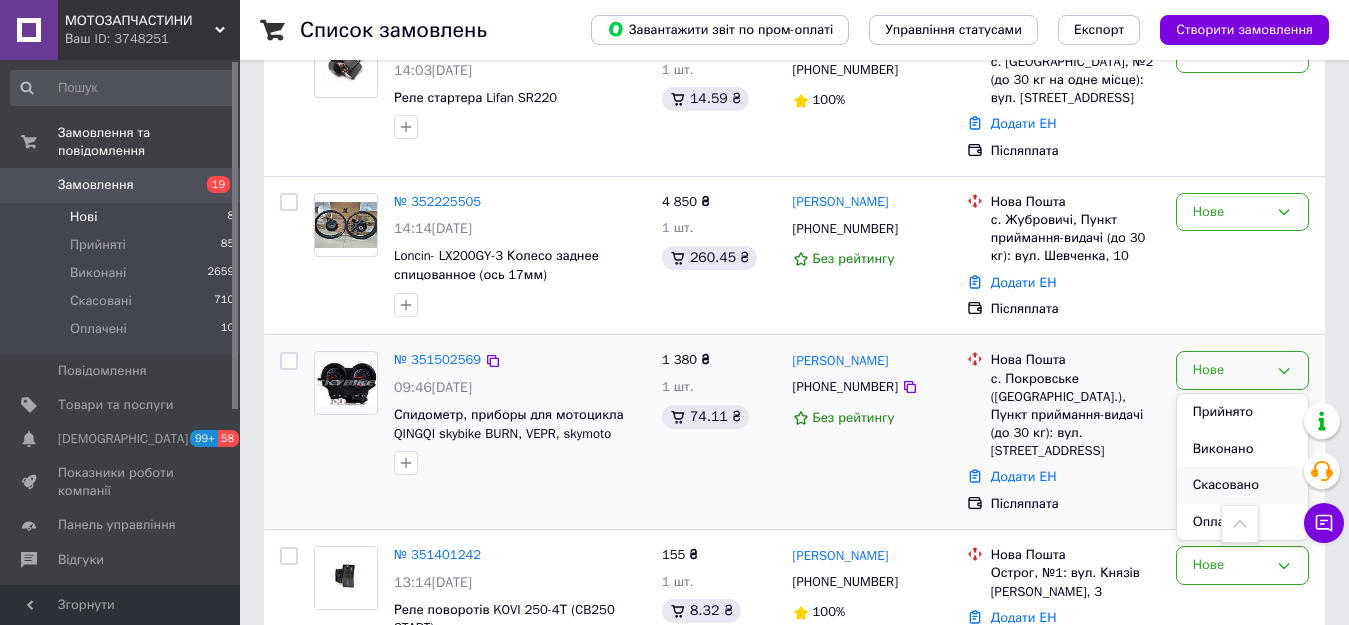 click on "Скасовано" at bounding box center [1242, 485] 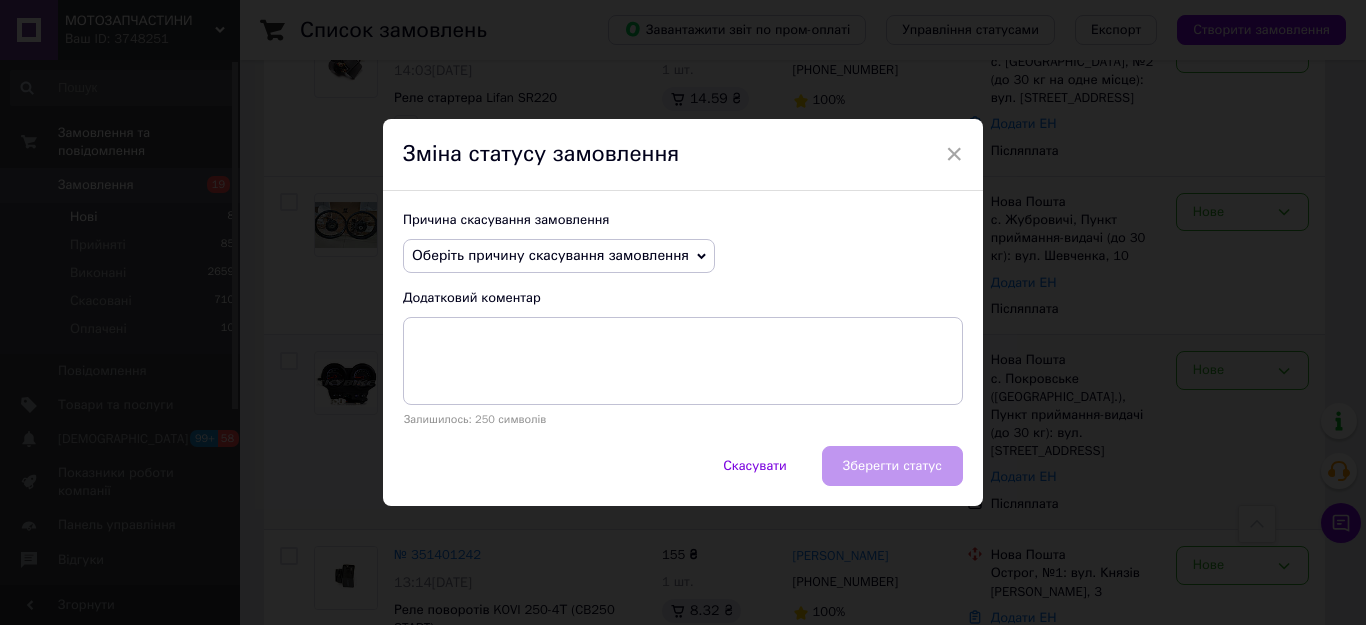 click on "Оберіть причину скасування замовлення" at bounding box center (550, 255) 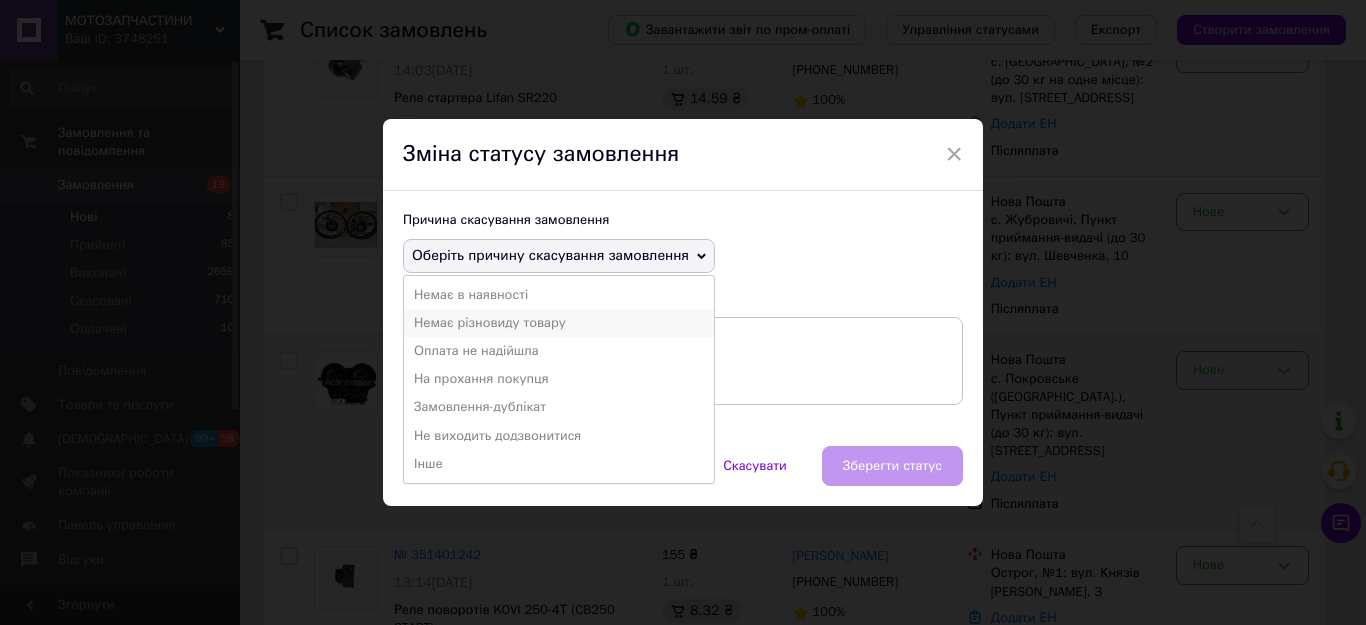 click on "Немає різновиду товару" at bounding box center (559, 323) 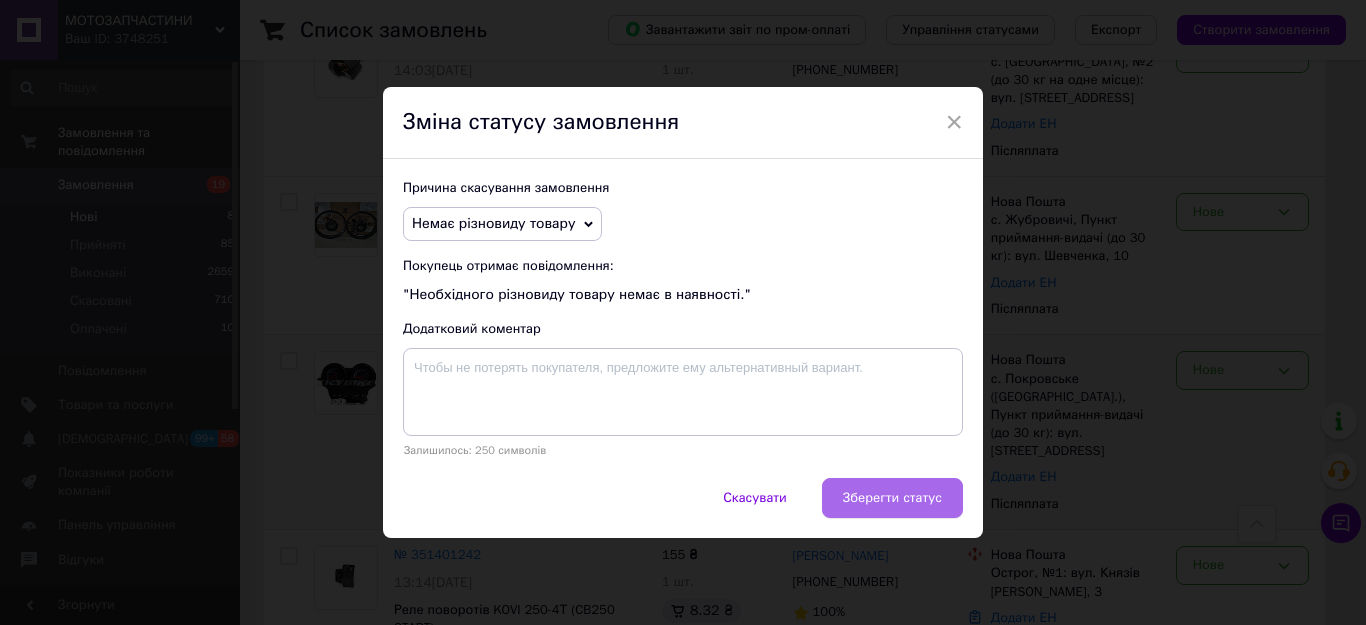 click on "Зберегти статус" at bounding box center (892, 498) 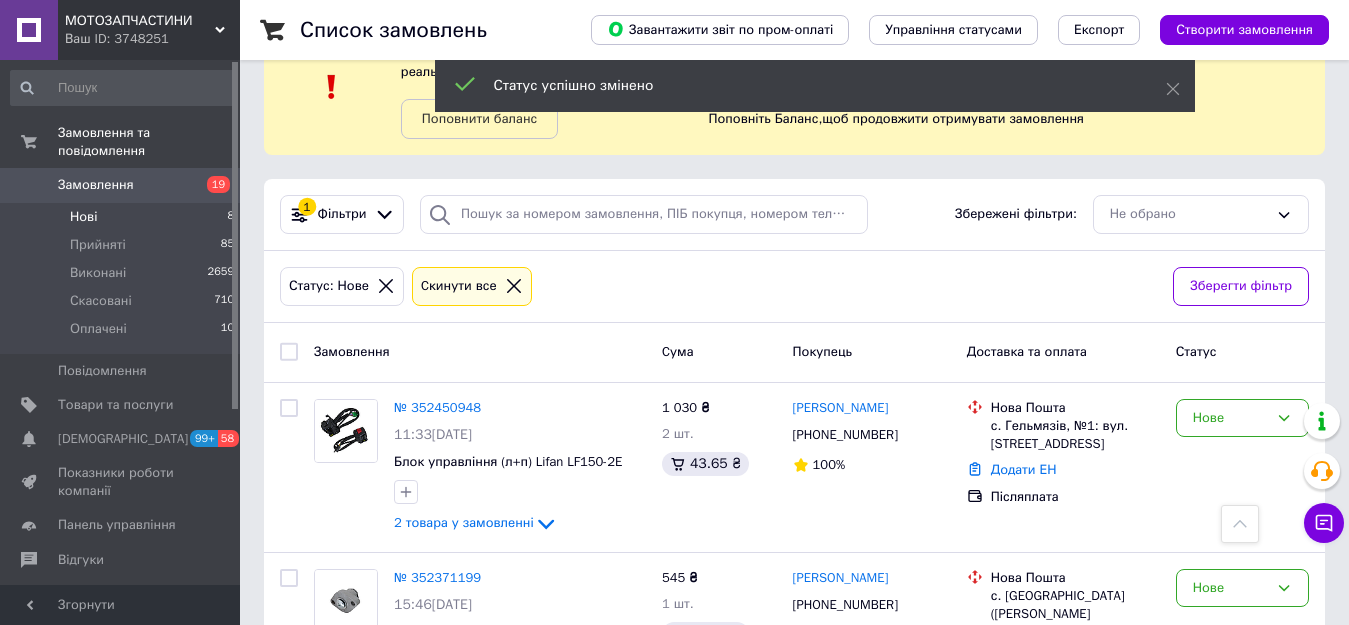 scroll, scrollTop: 0, scrollLeft: 0, axis: both 